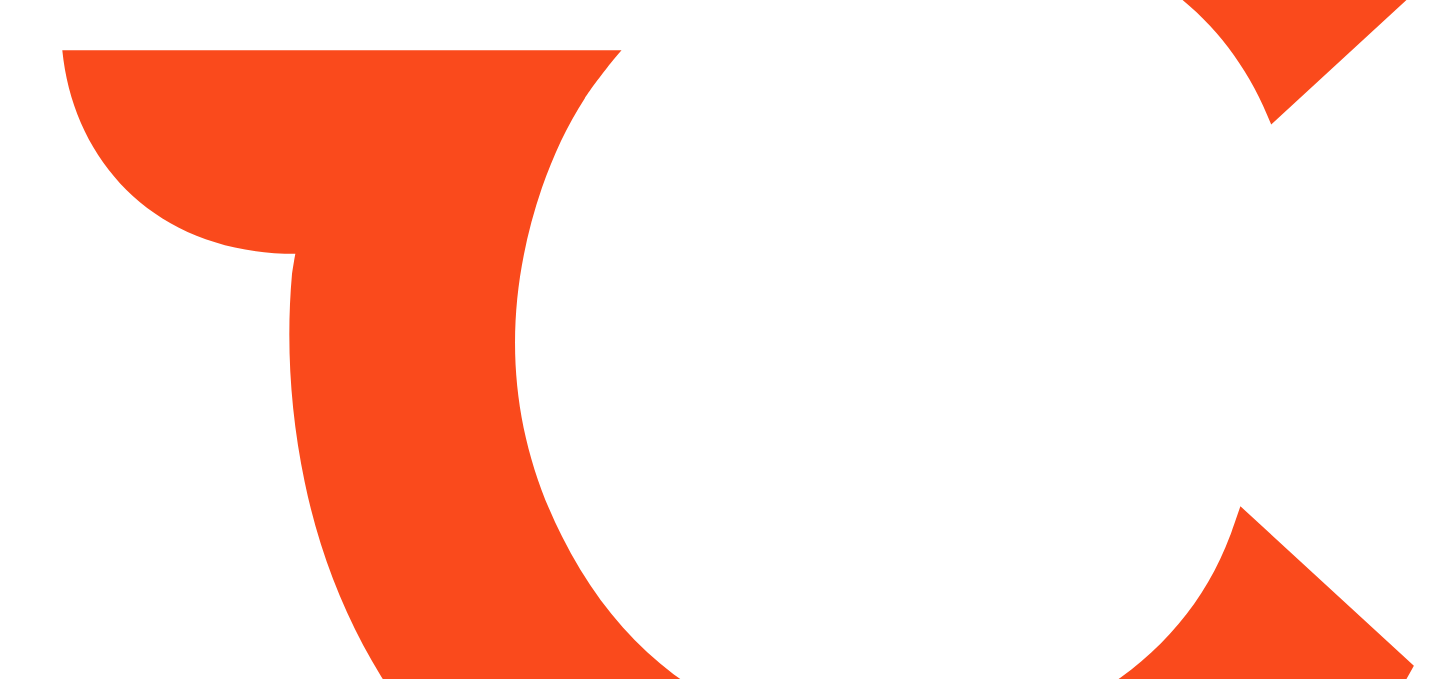 scroll, scrollTop: 0, scrollLeft: 0, axis: both 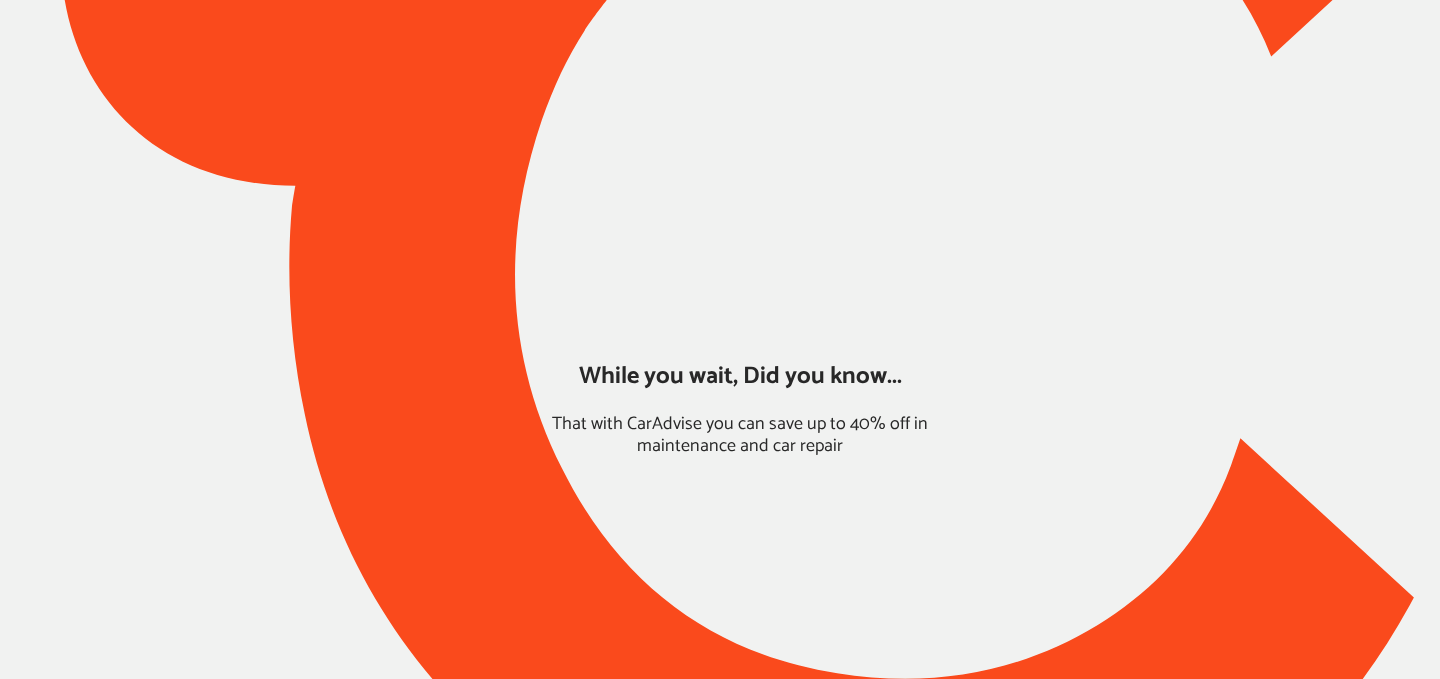 type on "*****" 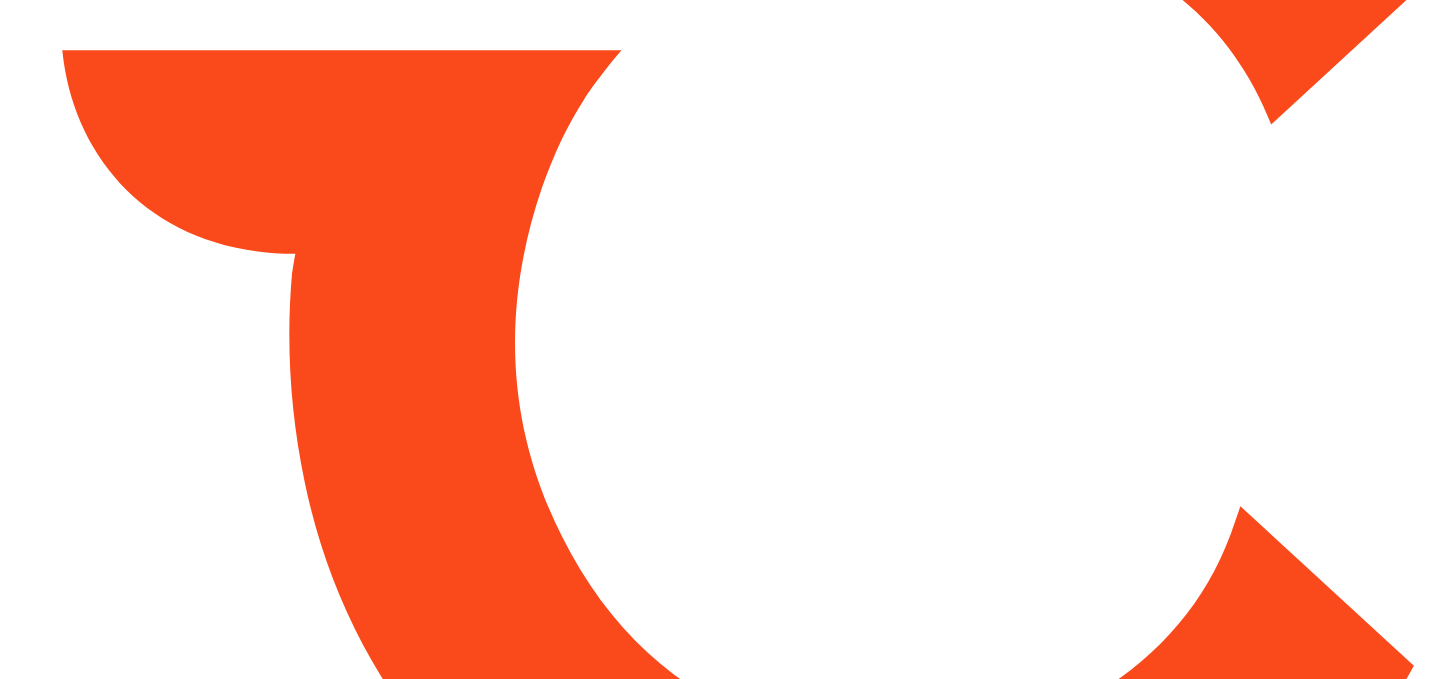 scroll, scrollTop: 0, scrollLeft: 0, axis: both 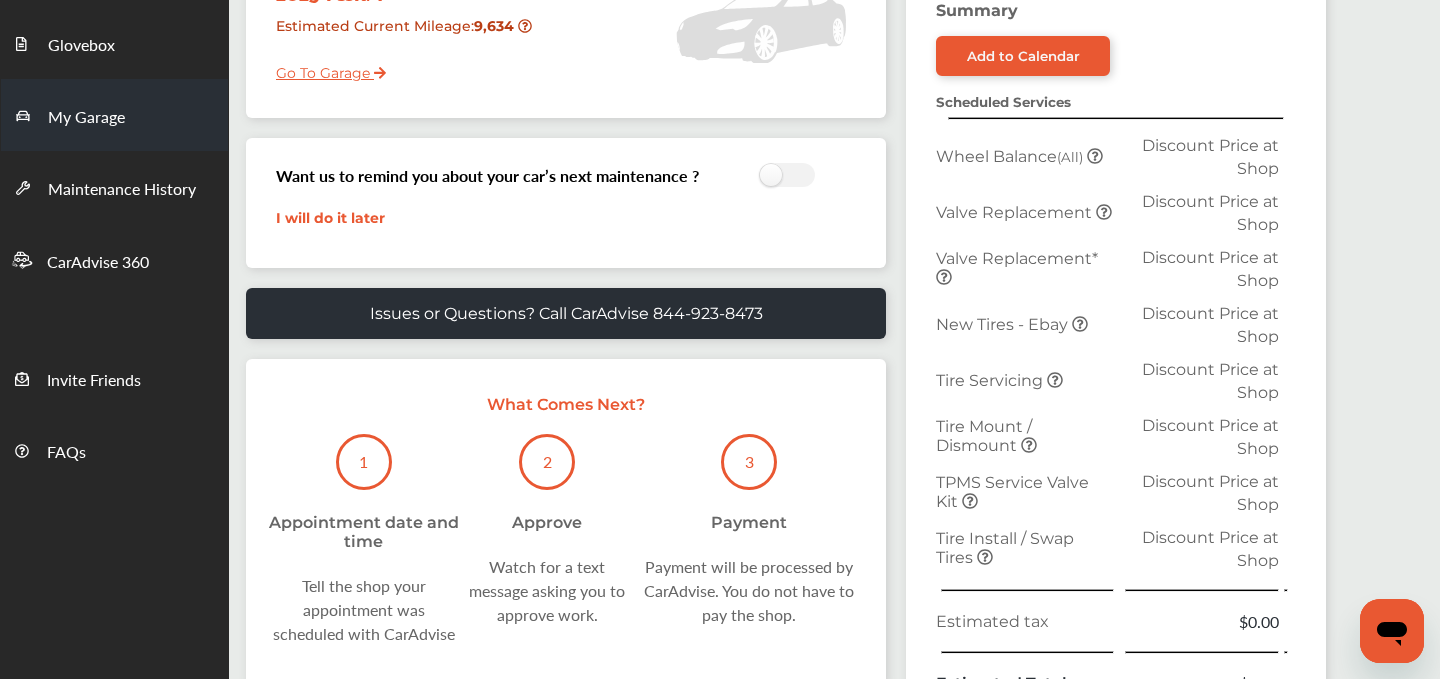 click on "My Garage" at bounding box center [86, 118] 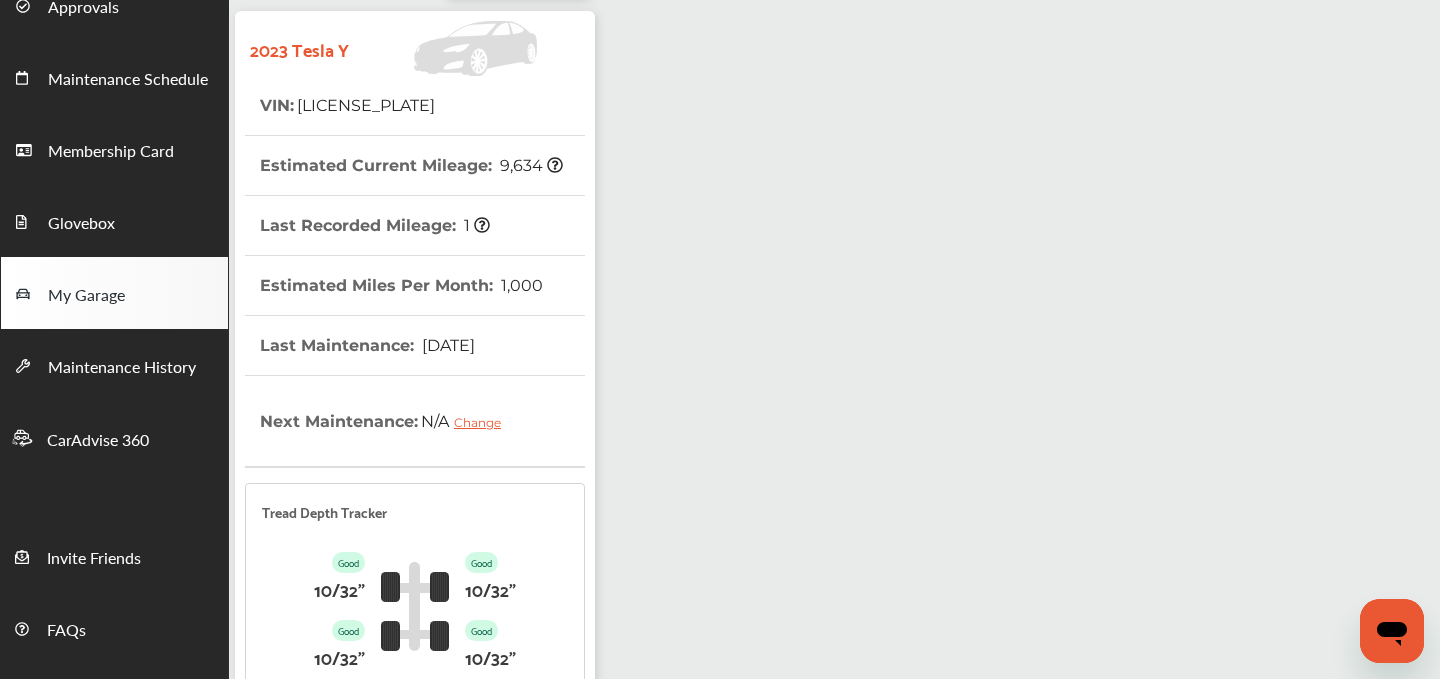 scroll, scrollTop: 0, scrollLeft: 0, axis: both 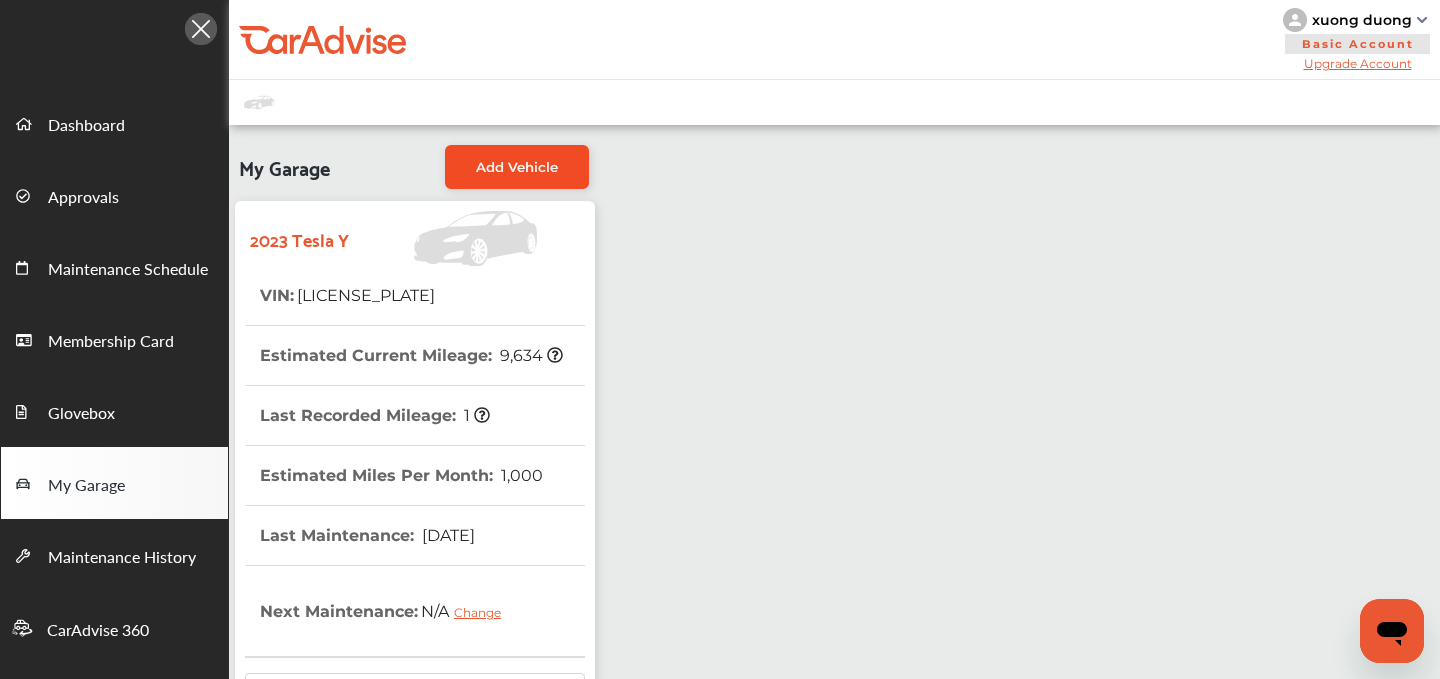 click on "Add Vehicle" at bounding box center (517, 167) 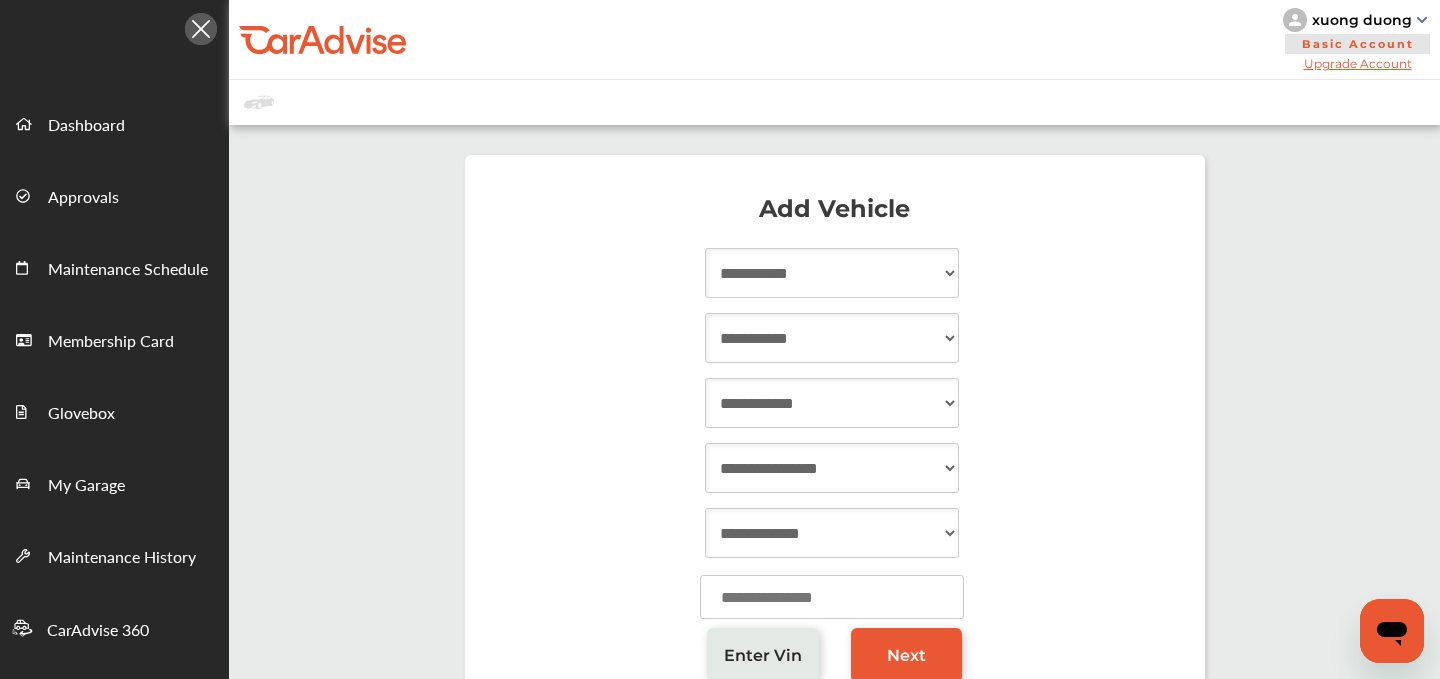 scroll, scrollTop: 189, scrollLeft: 0, axis: vertical 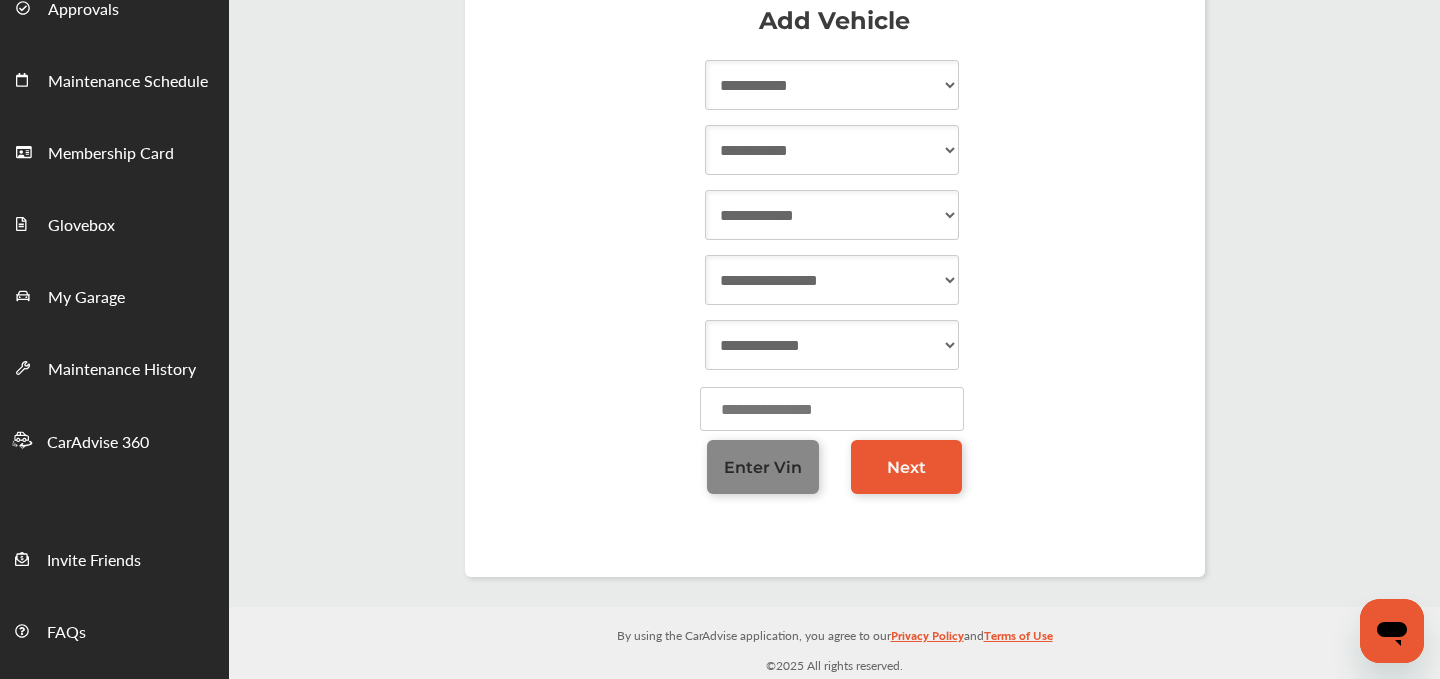 click on "Enter Vin" at bounding box center (763, 467) 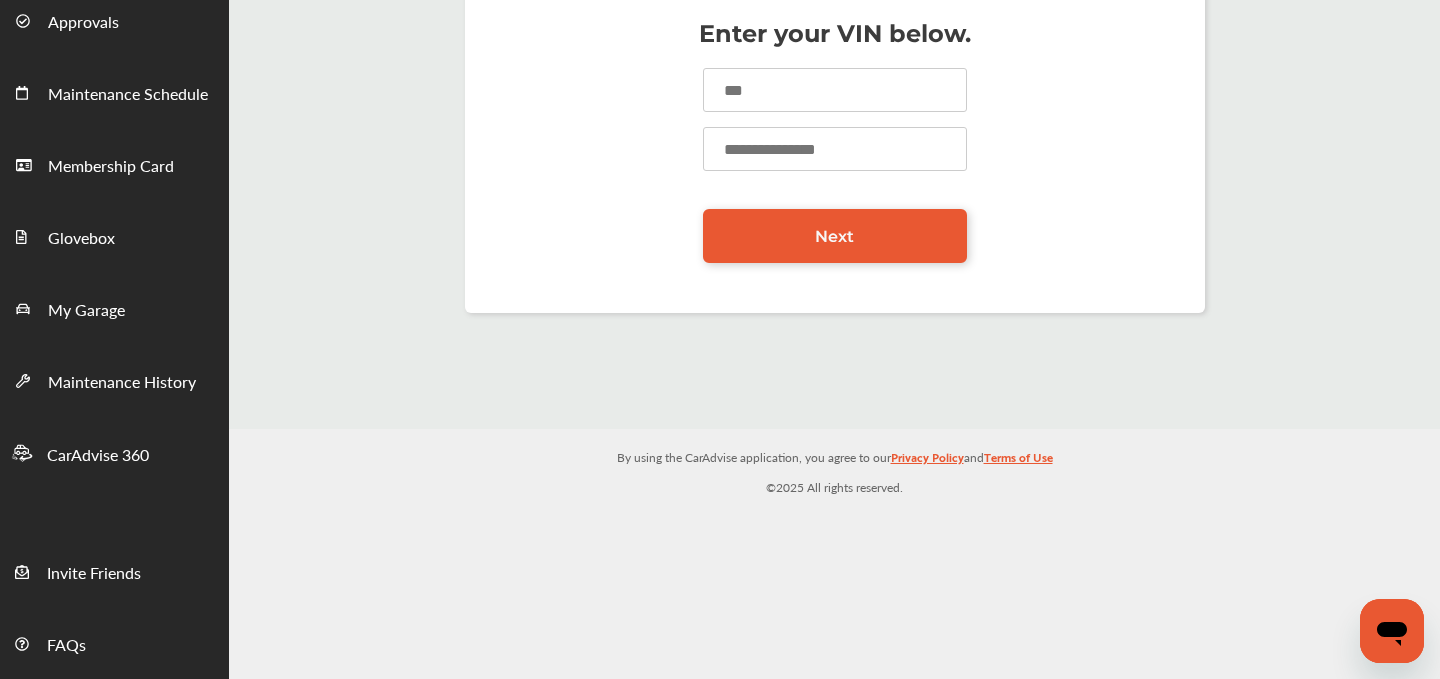 scroll, scrollTop: 0, scrollLeft: 0, axis: both 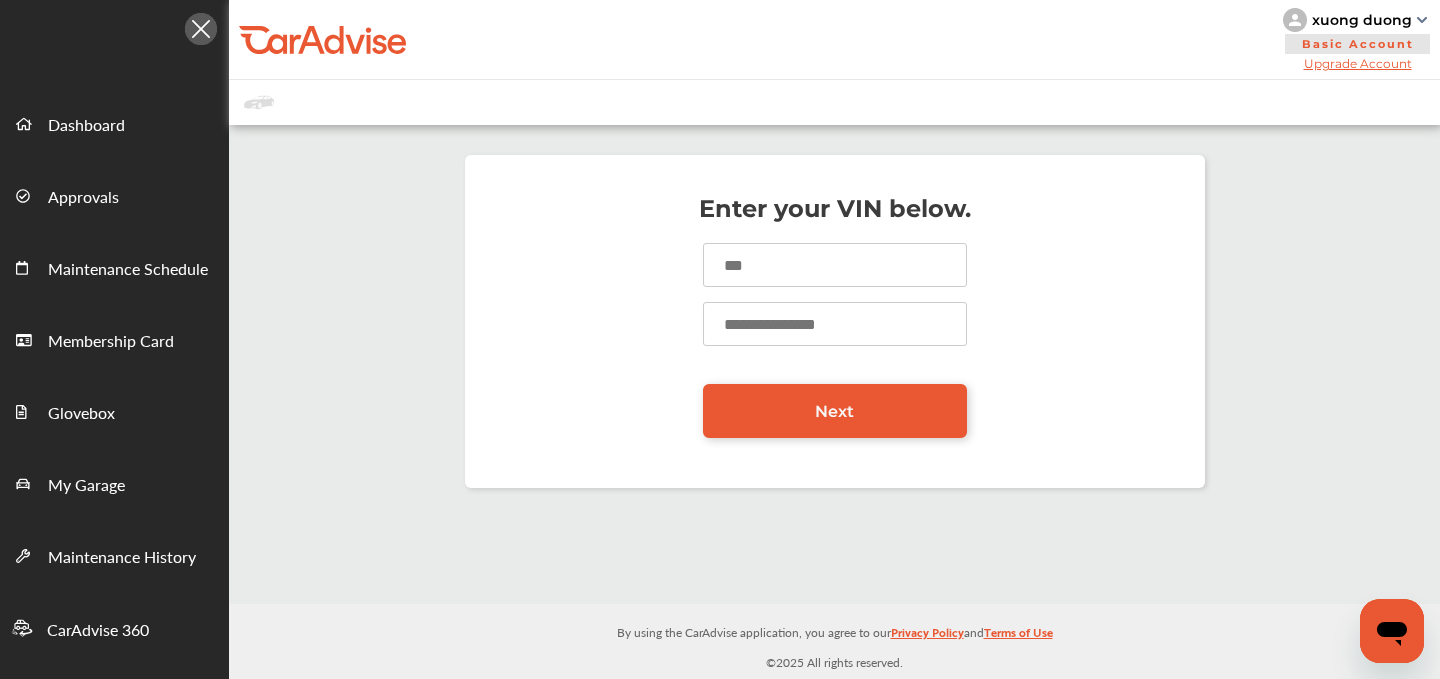 click at bounding box center (835, 265) 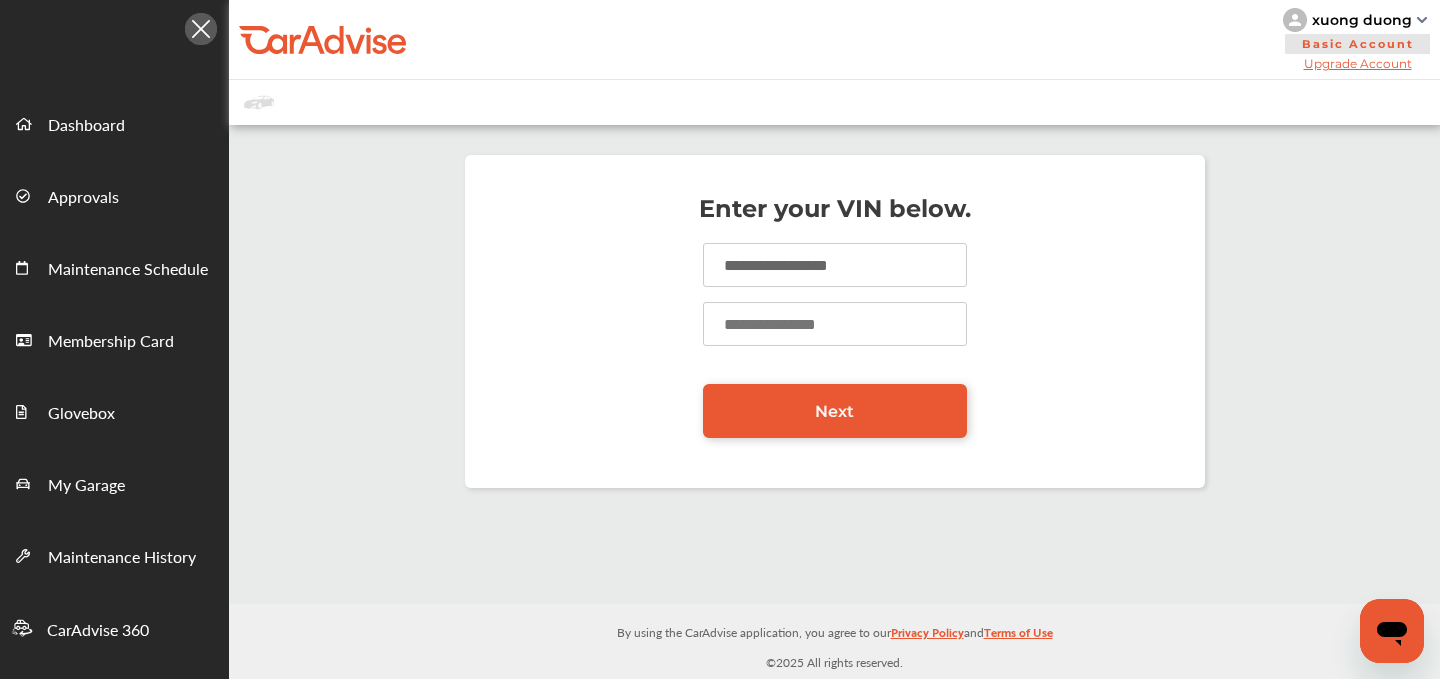type on "**********" 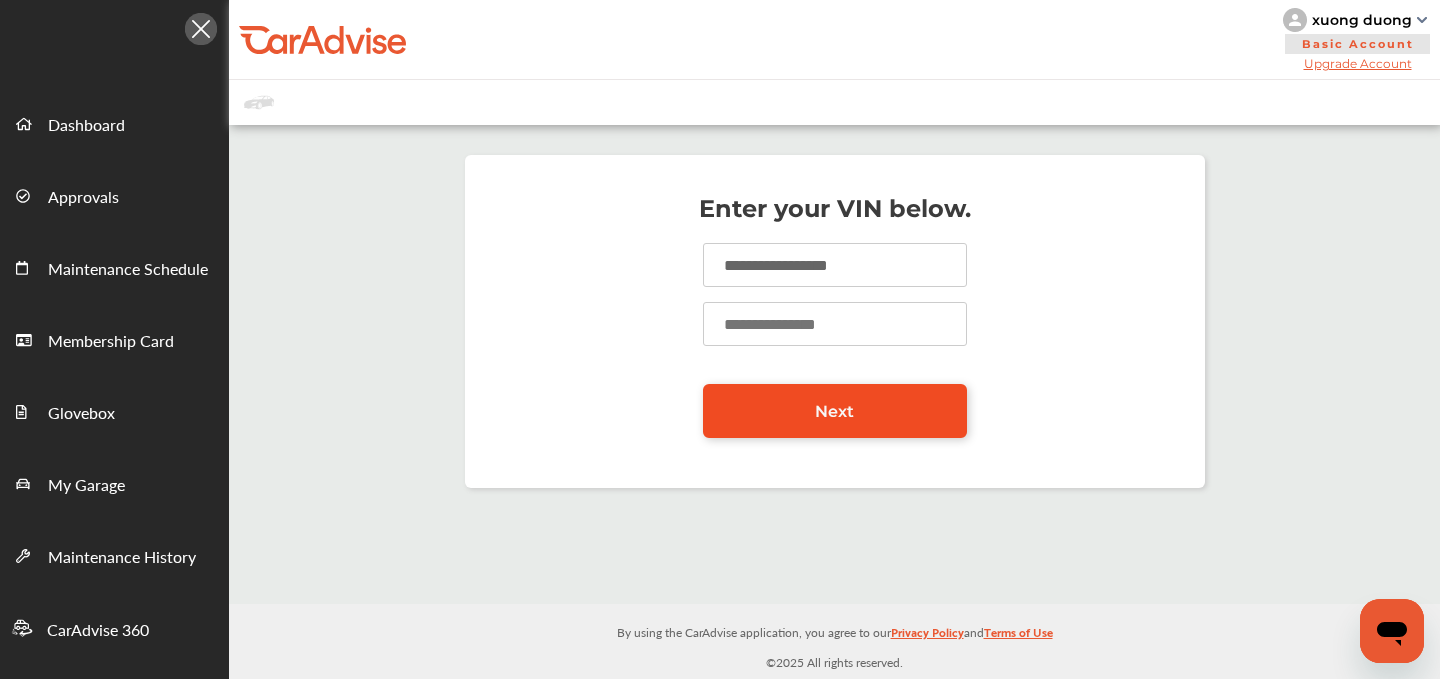 type on "*****" 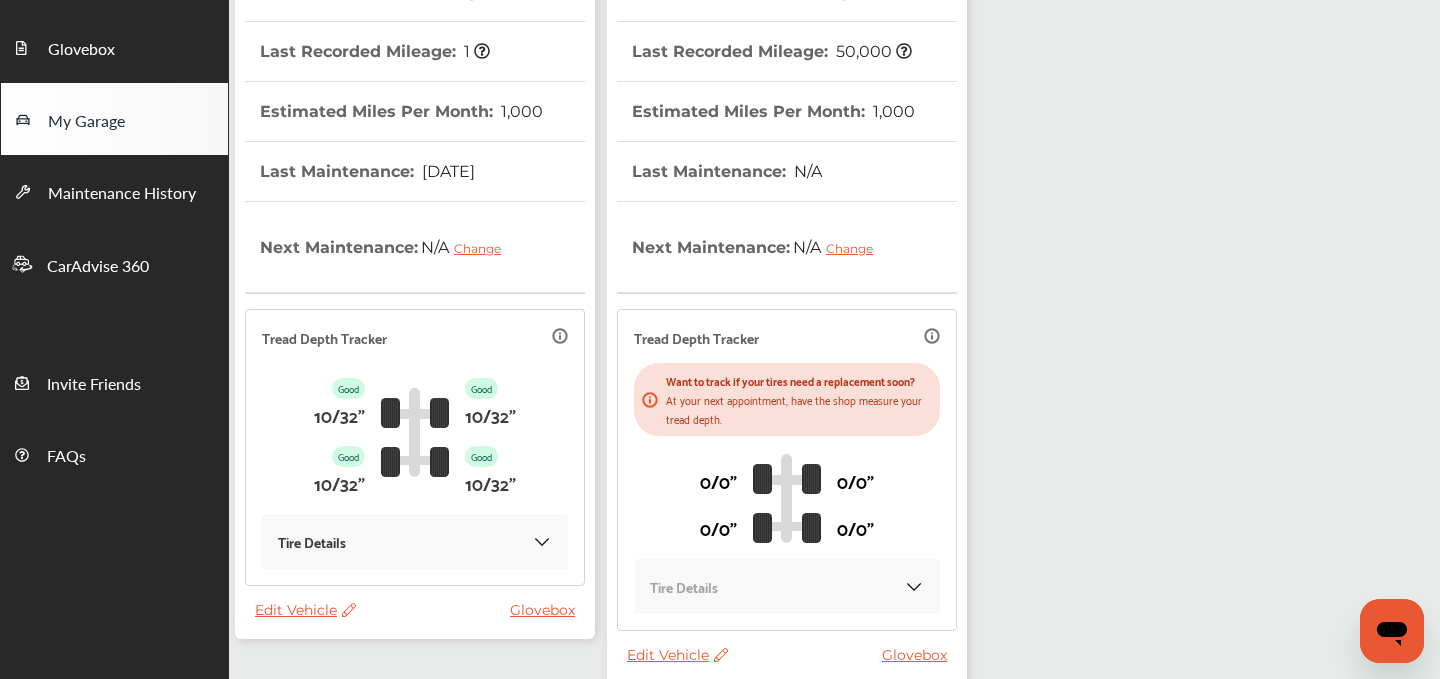 scroll, scrollTop: 494, scrollLeft: 0, axis: vertical 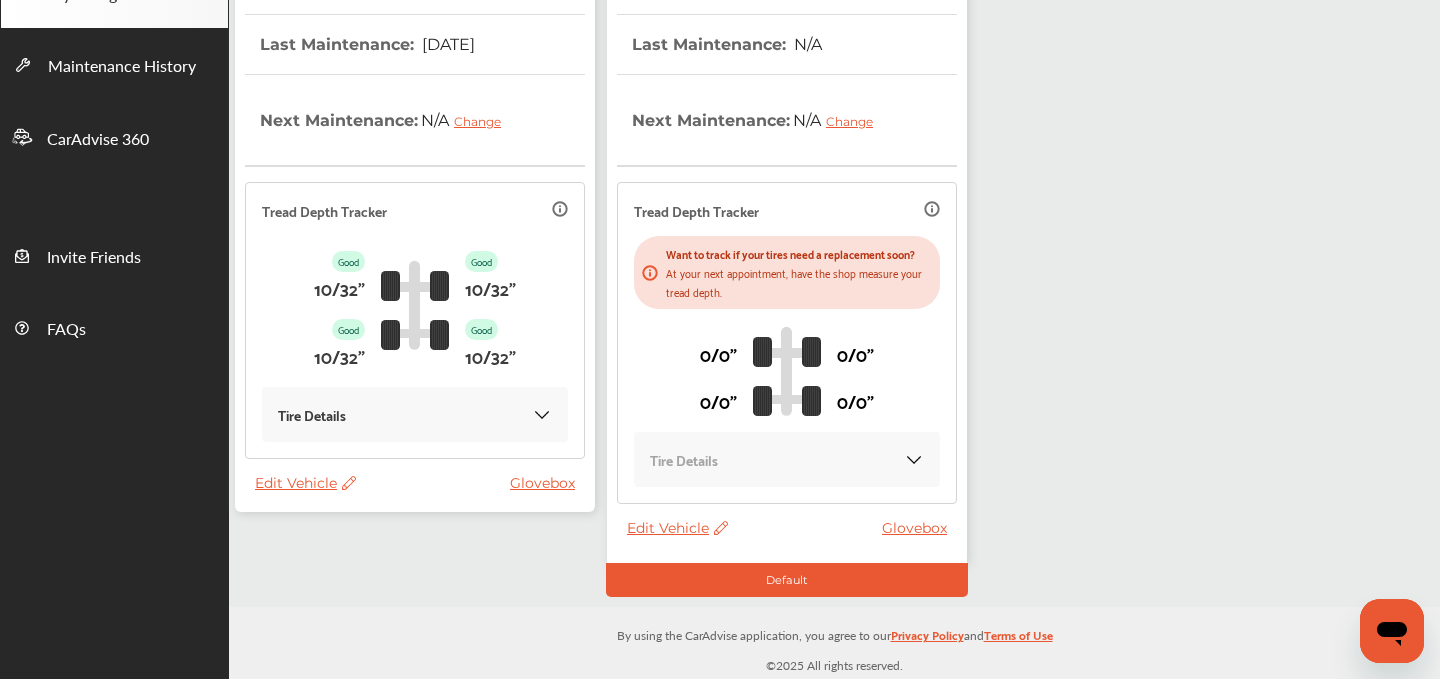 click on "Edit Vehicle" at bounding box center [305, 483] 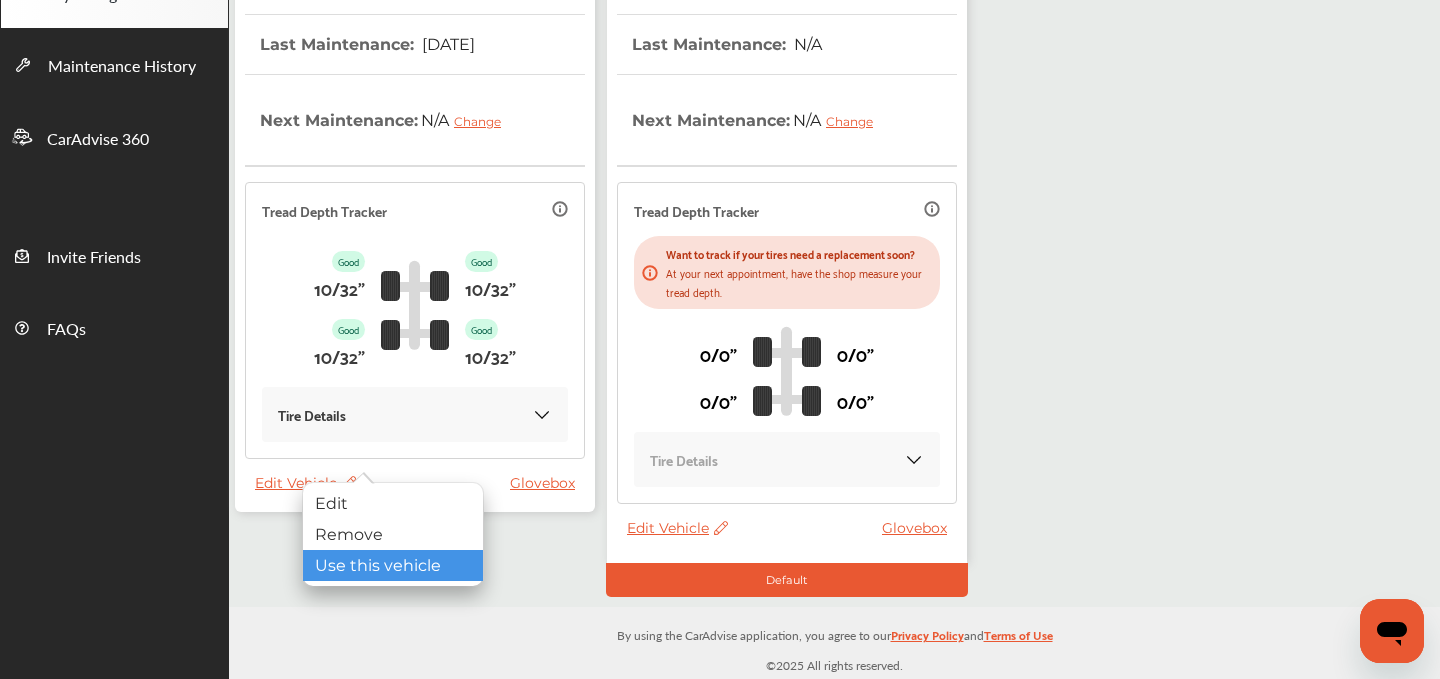 click on "Use this vehicle" at bounding box center (393, 565) 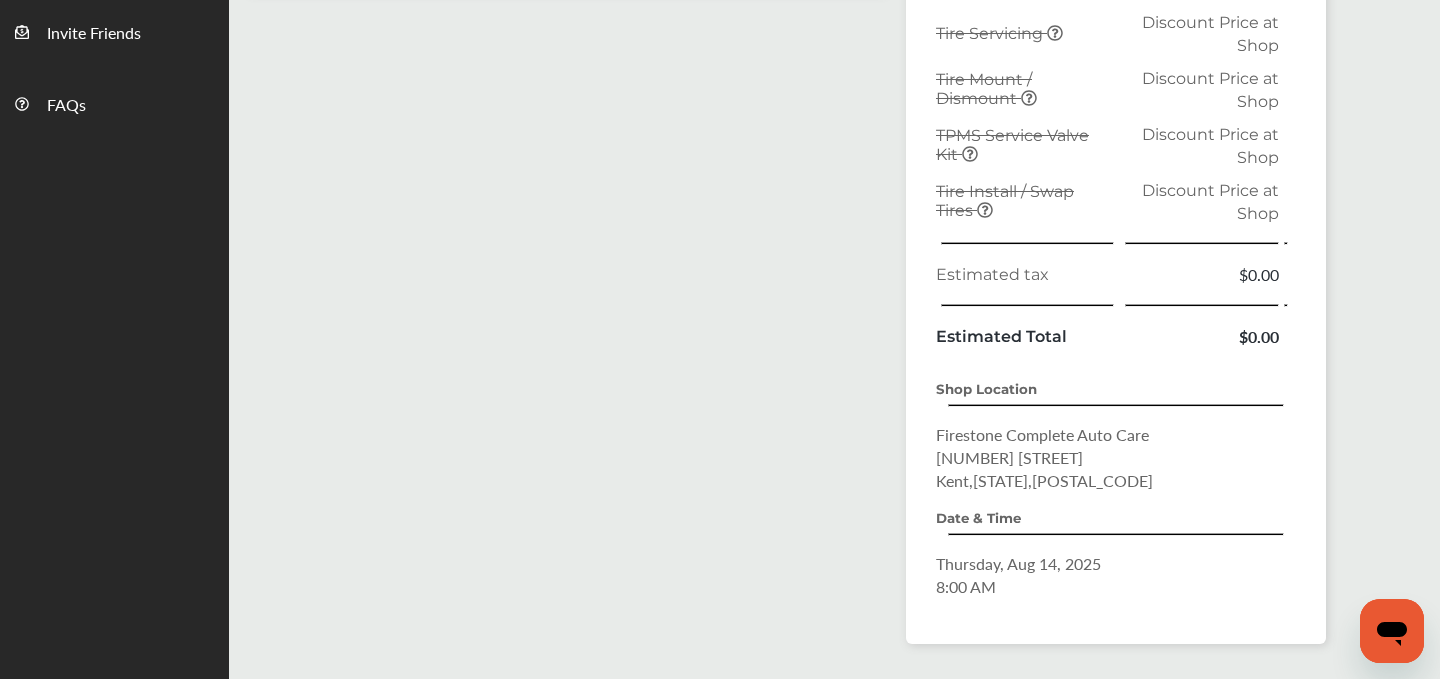 scroll, scrollTop: 796, scrollLeft: 0, axis: vertical 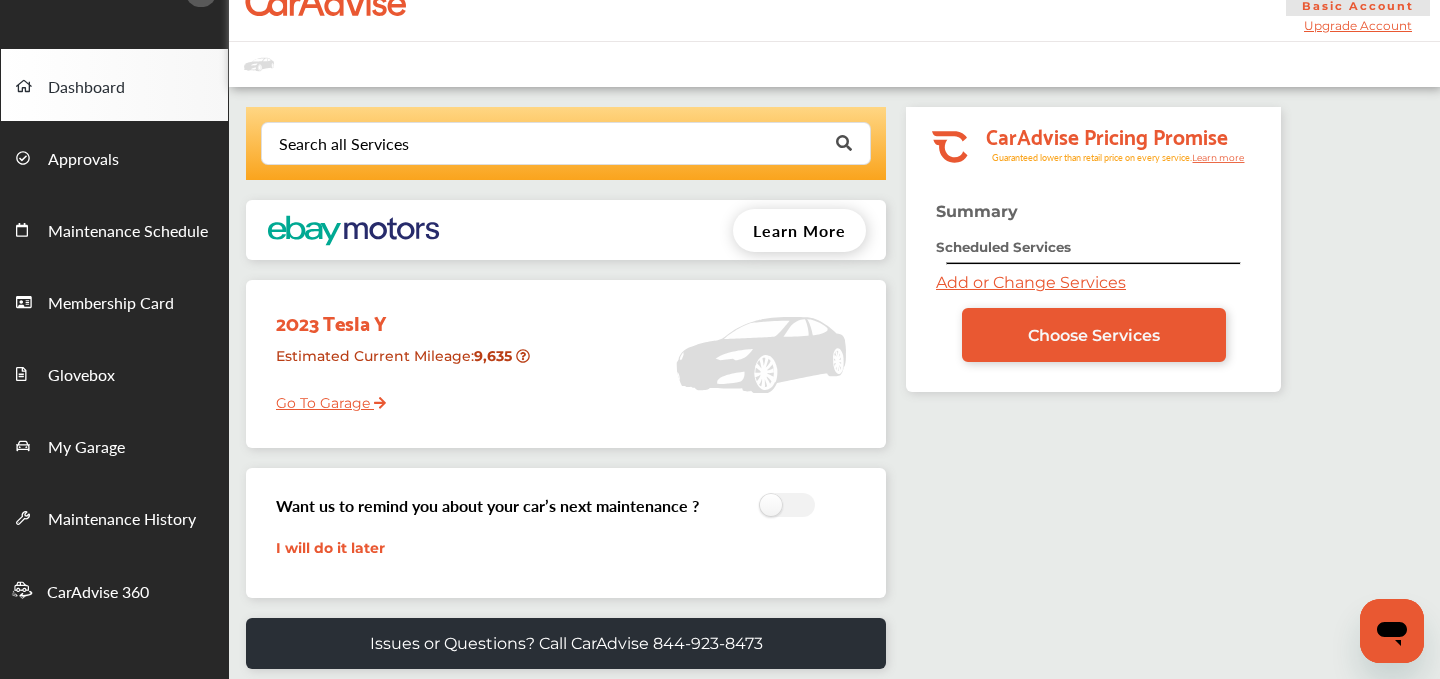 click on "Add or Change Services" at bounding box center (1031, 282) 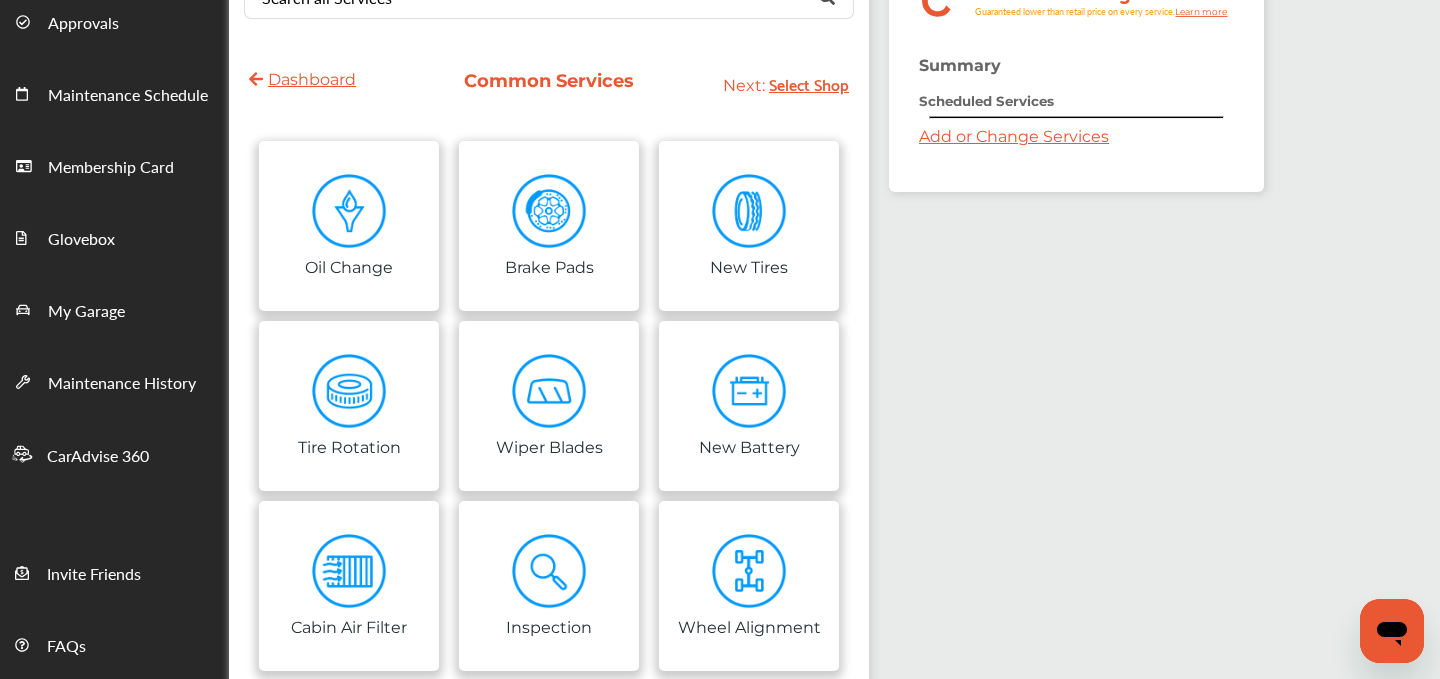 scroll, scrollTop: 0, scrollLeft: 0, axis: both 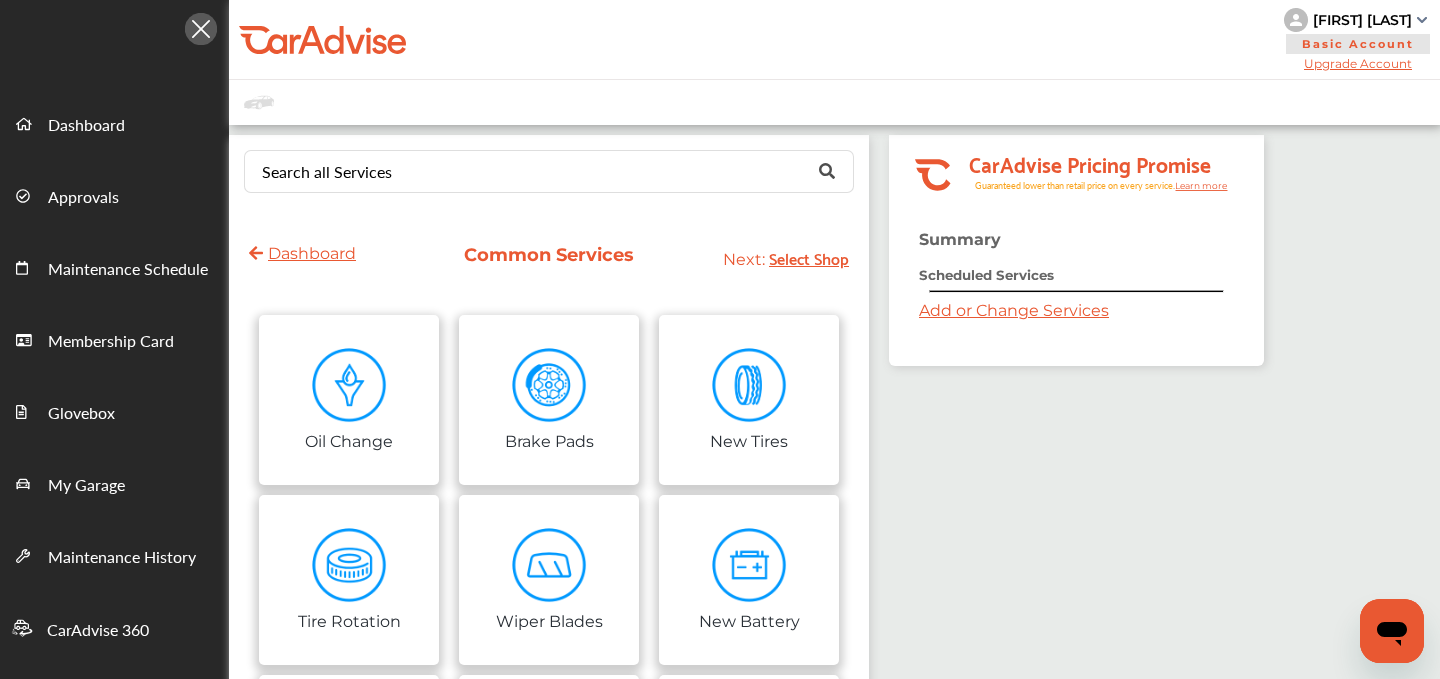 click on "Search all Services Looking for something we don’t seem to have?   Contact us." at bounding box center [549, 171] 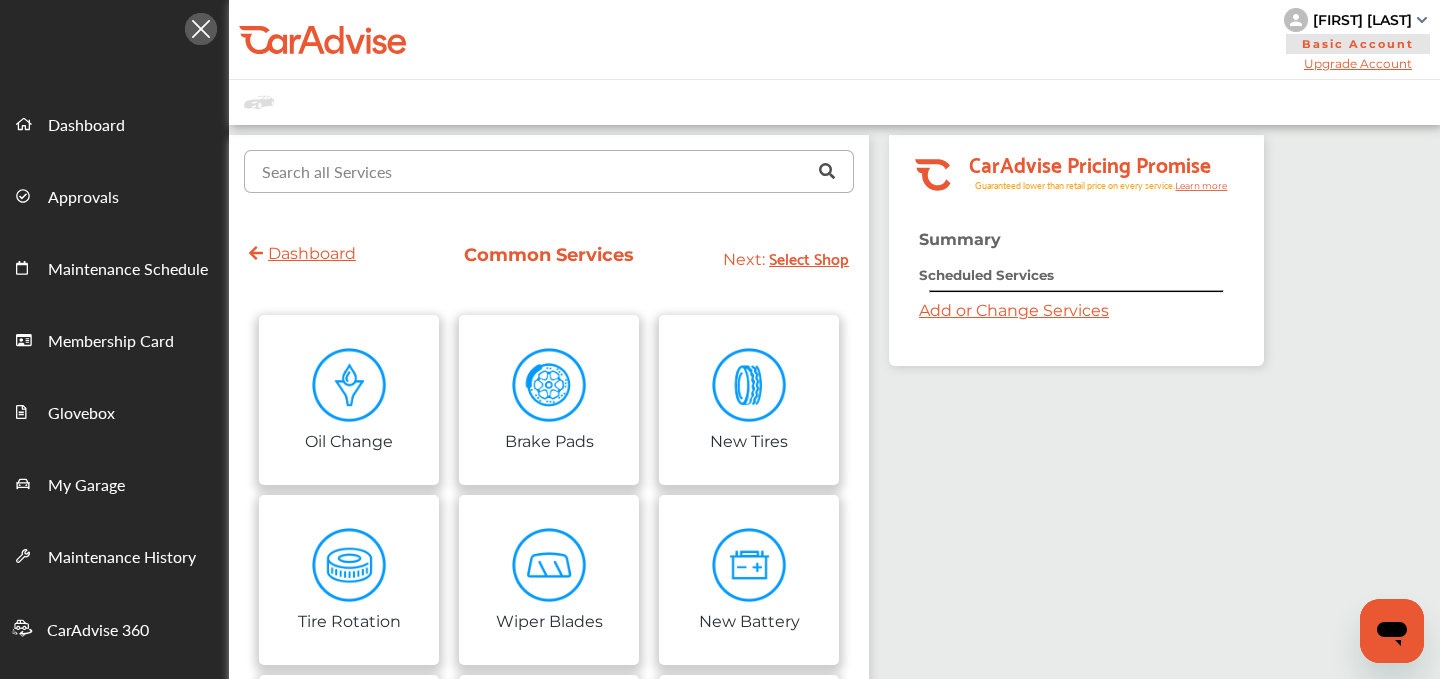 click at bounding box center [544, 170] 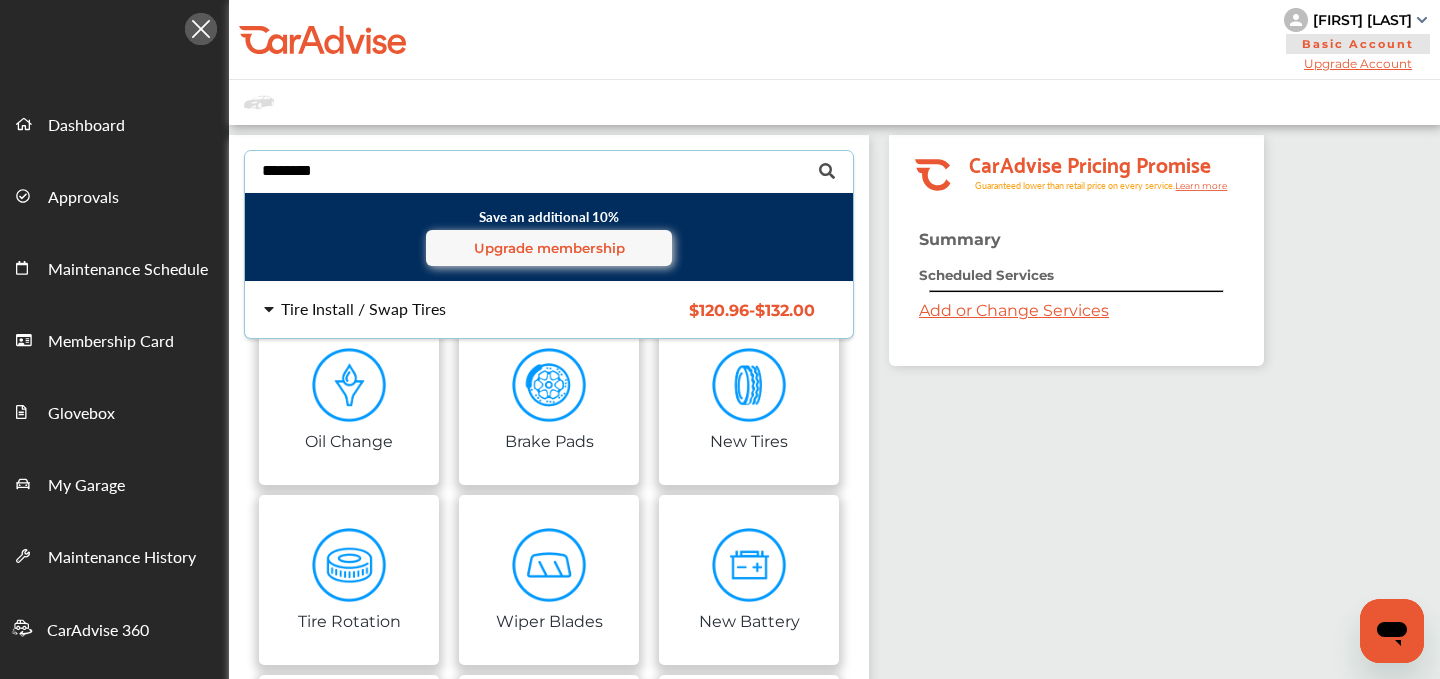type on "********" 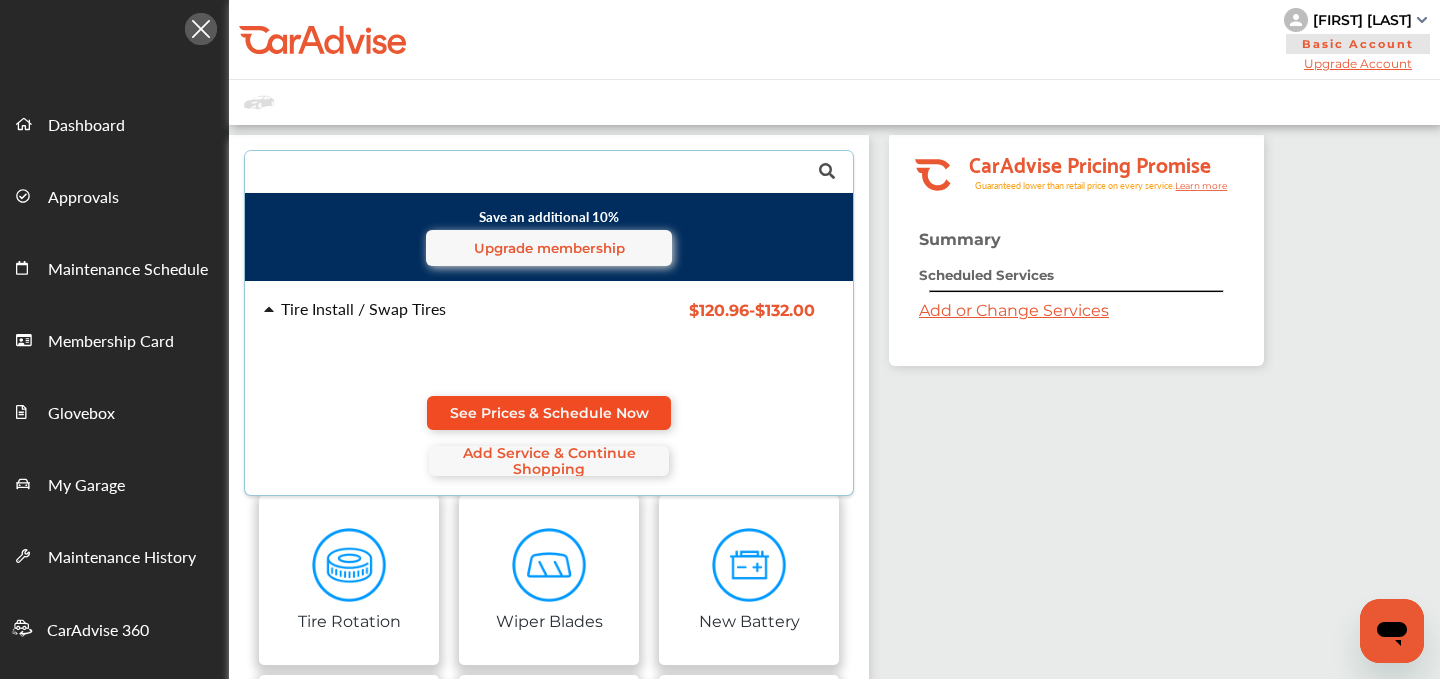 click on "See Prices & Schedule Now" at bounding box center [549, 413] 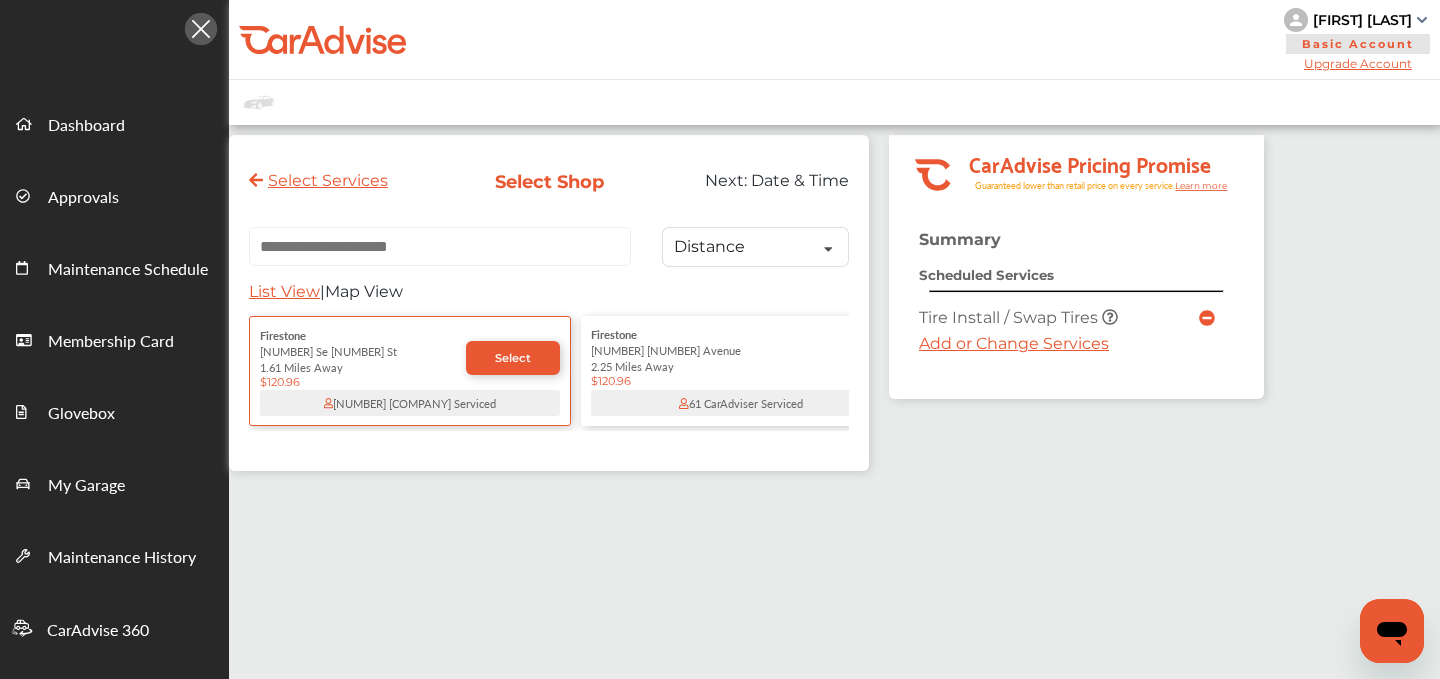 click on "Add or Change Services" at bounding box center [1014, 343] 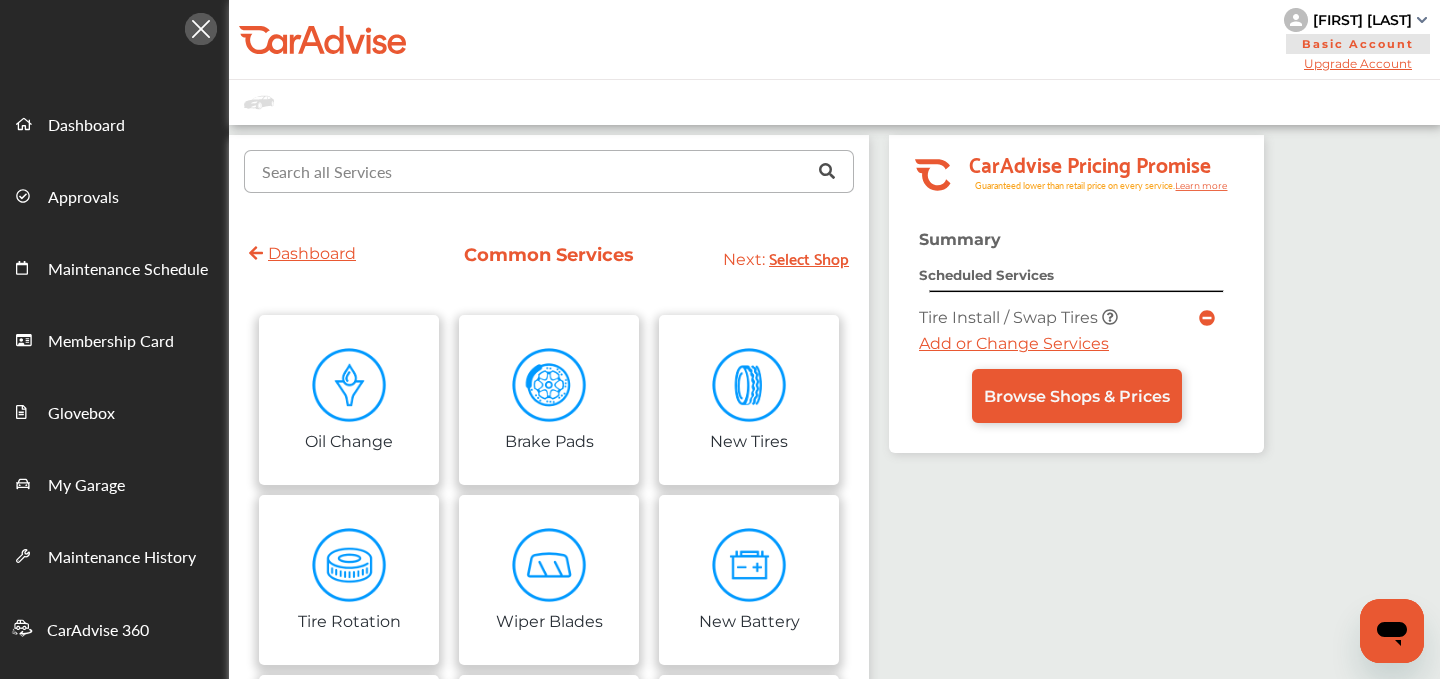 click at bounding box center (544, 170) 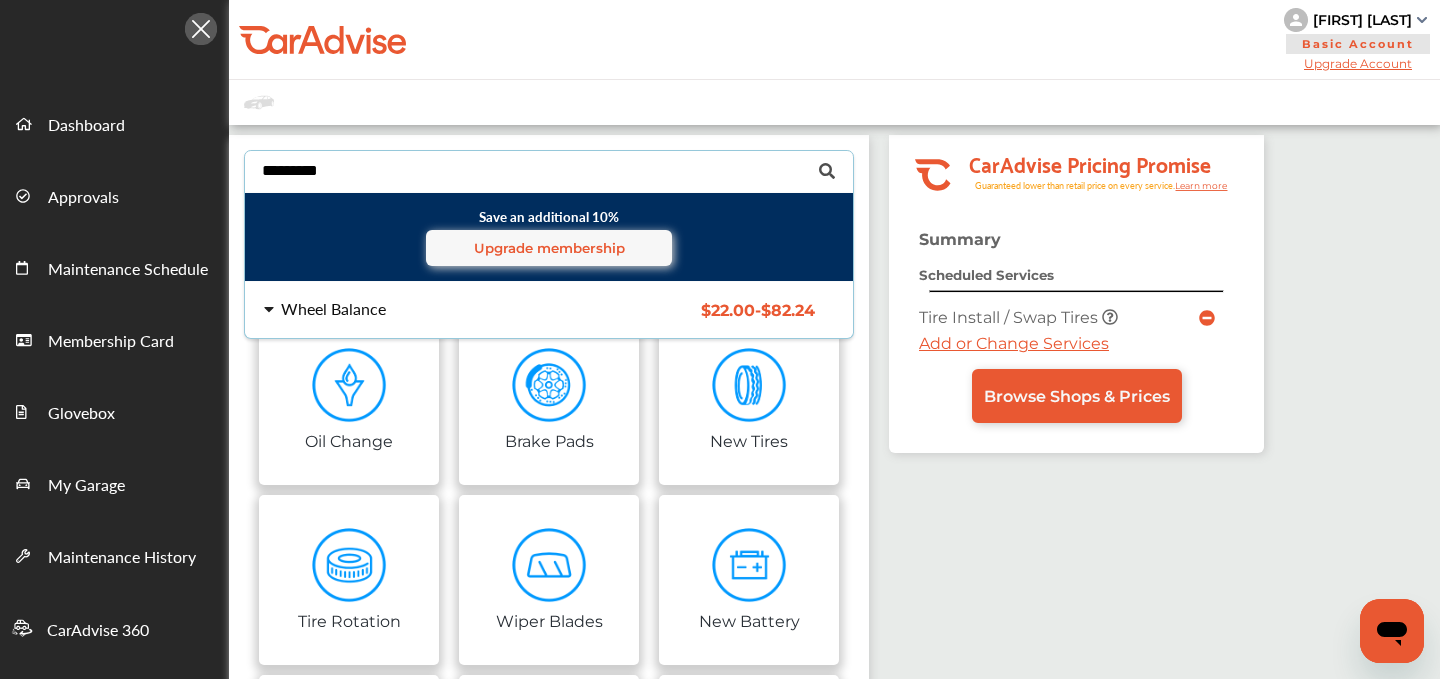 type on "*********" 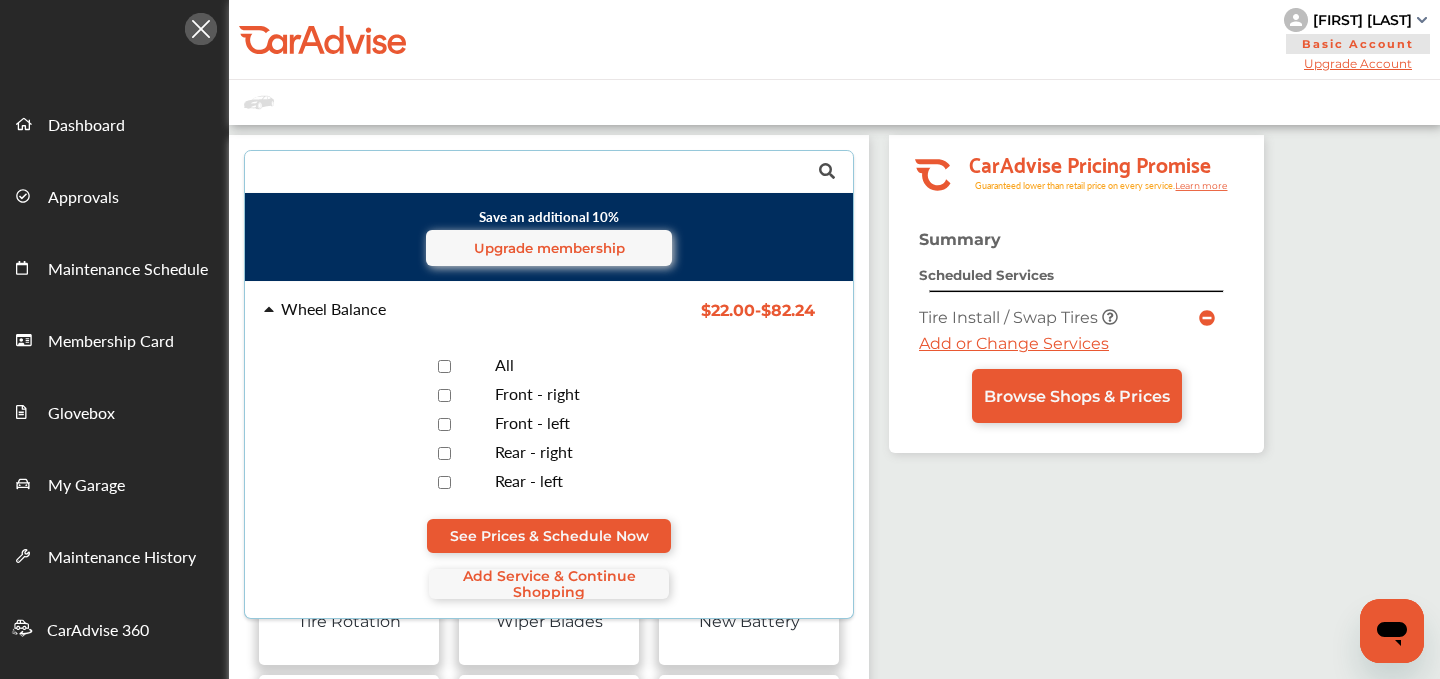click on "Wheel Balance $22.00  -  $82.24 Wheel Balance $22.00  -  $82.24 All   Front - right   Front - left   Rear - right   Rear - left   See Prices & Schedule Now Add Service & Continue Shopping" at bounding box center (549, 450) 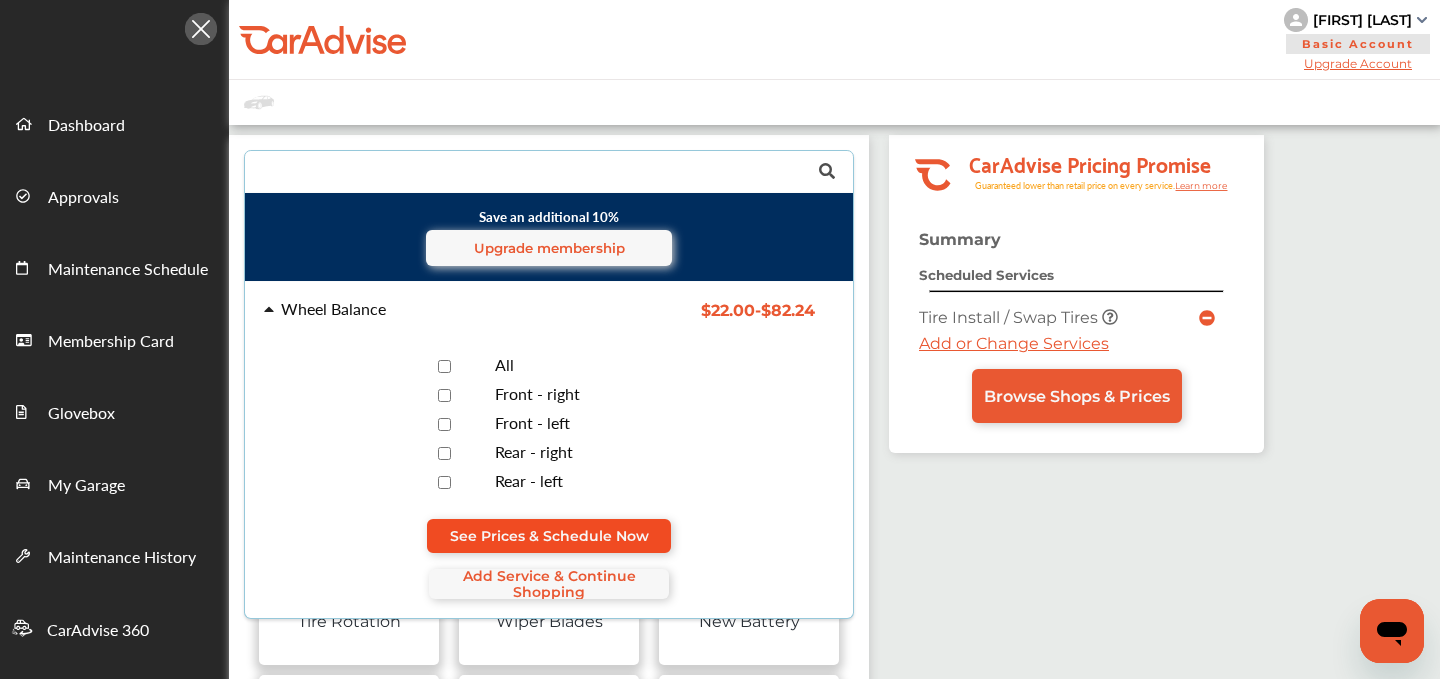 click on "See Prices & Schedule Now" at bounding box center (549, 536) 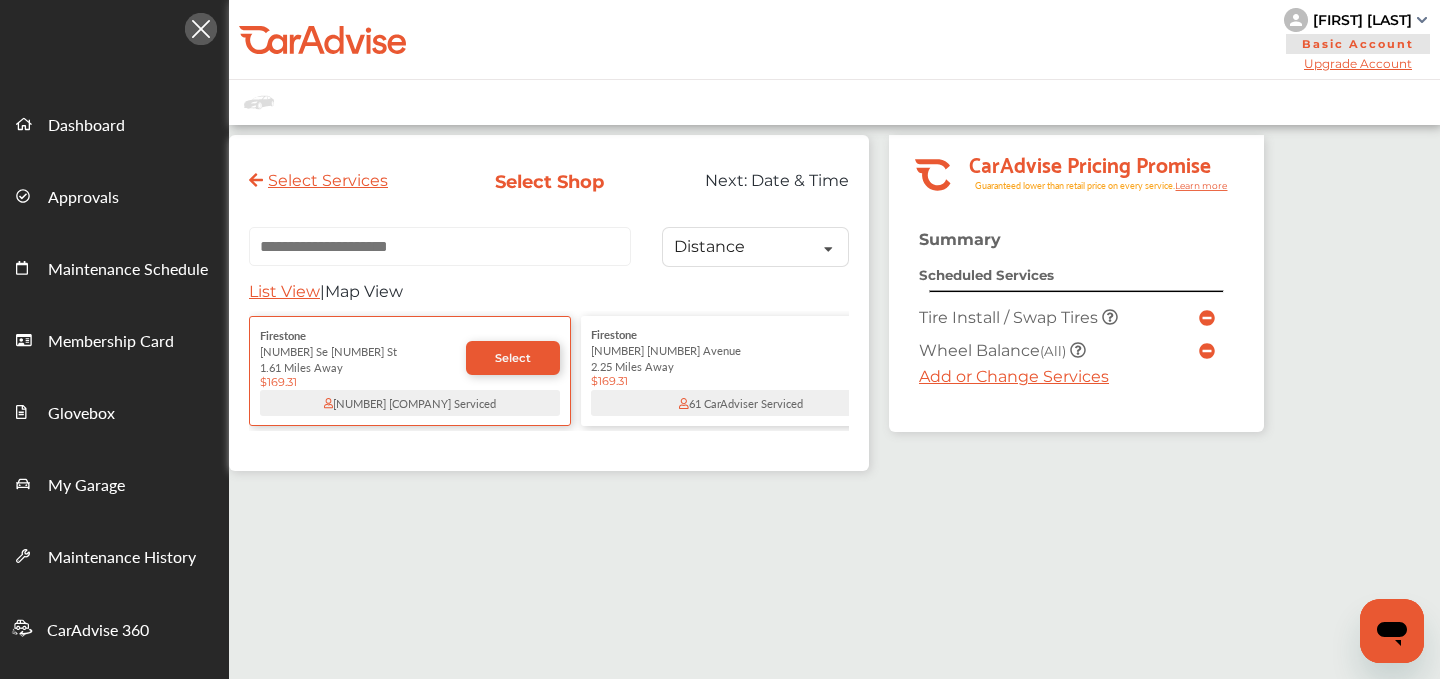 click on "Add or Change Services" at bounding box center [1014, 376] 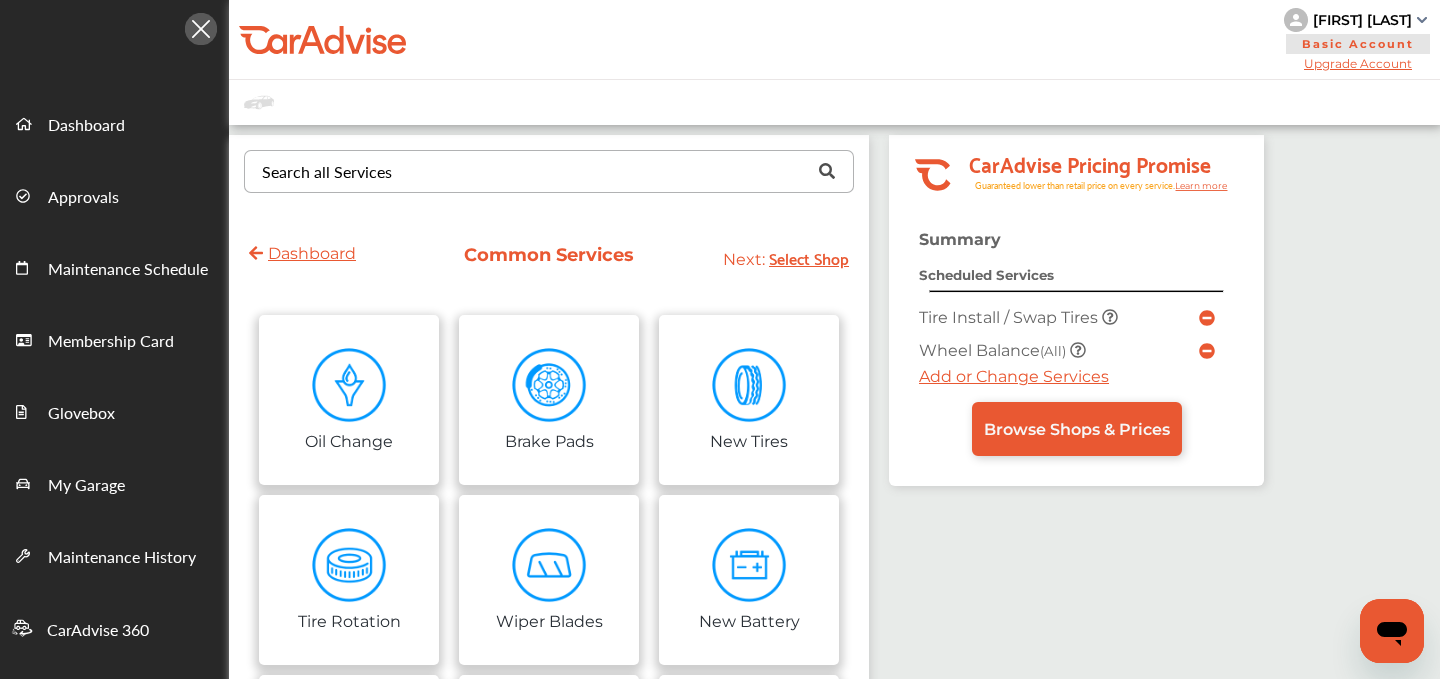 click on "Search all Services" at bounding box center (327, 172) 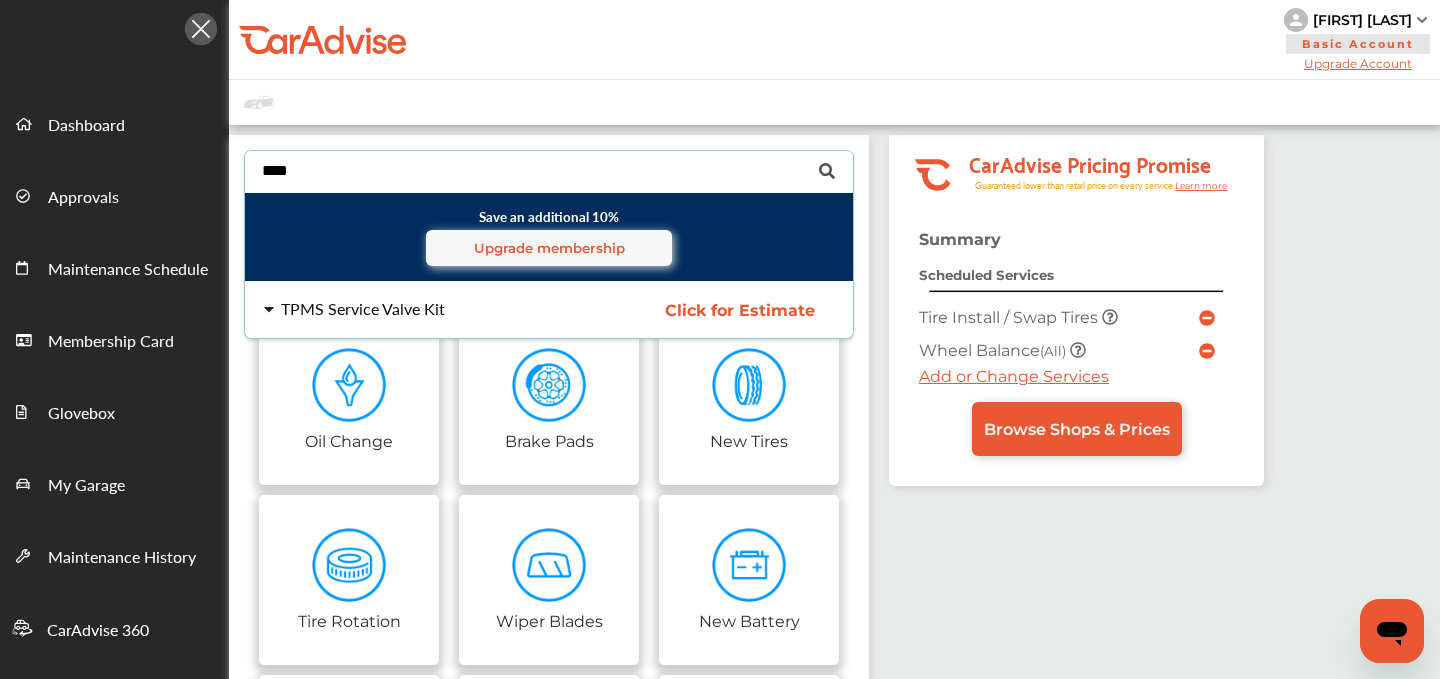 type on "****" 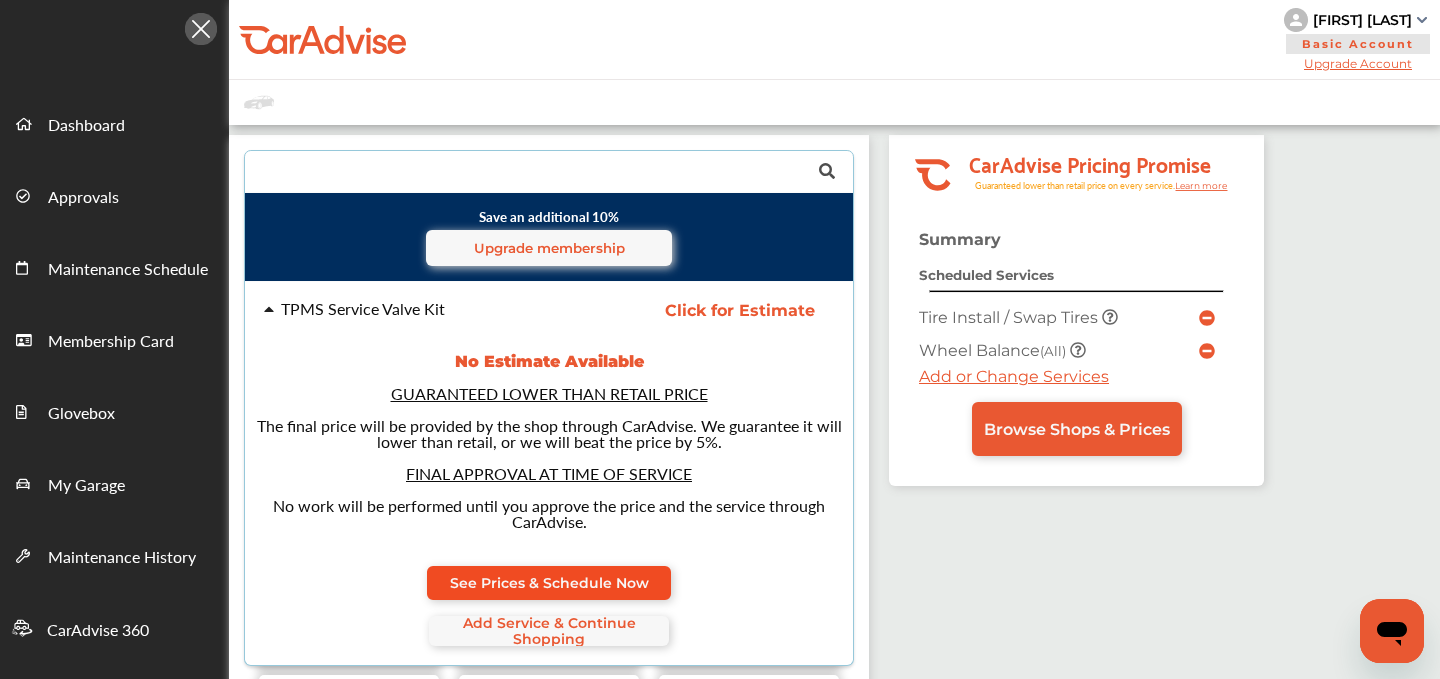 click on "See Prices & Schedule Now" at bounding box center (549, 583) 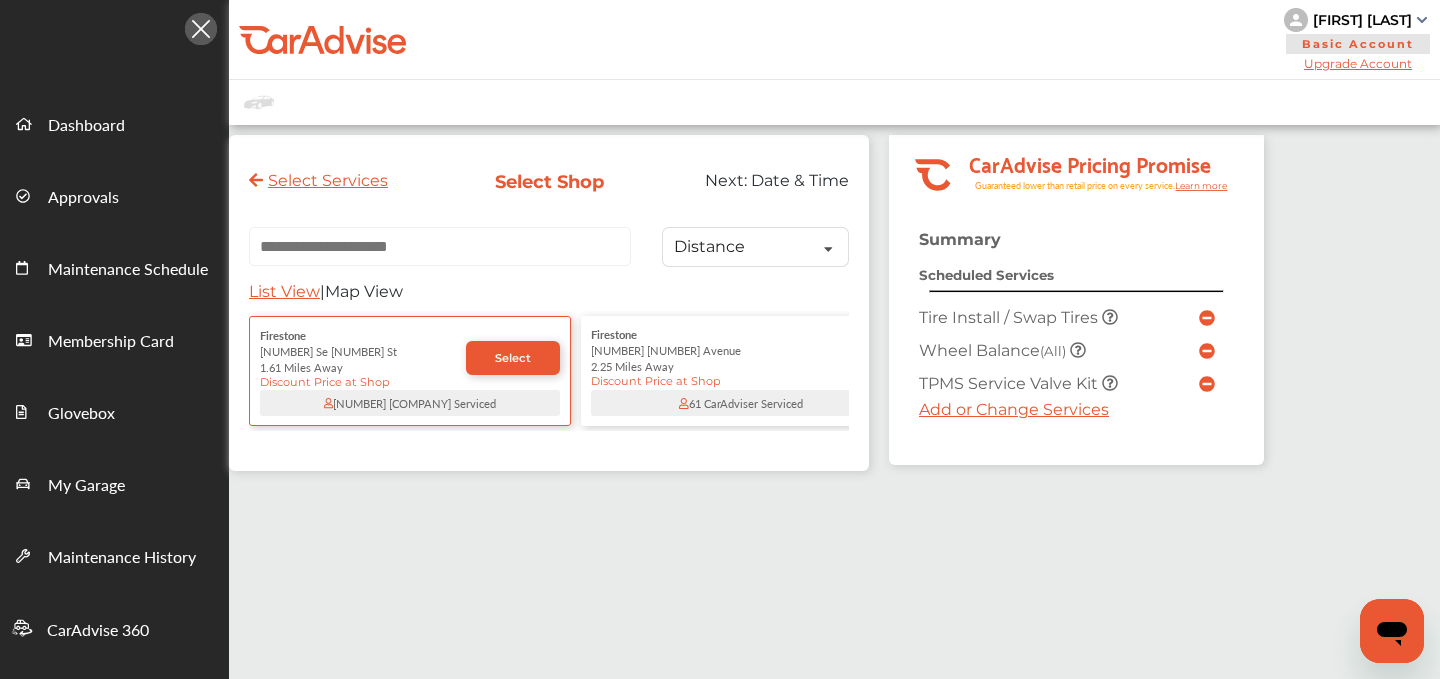 click at bounding box center (440, 246) 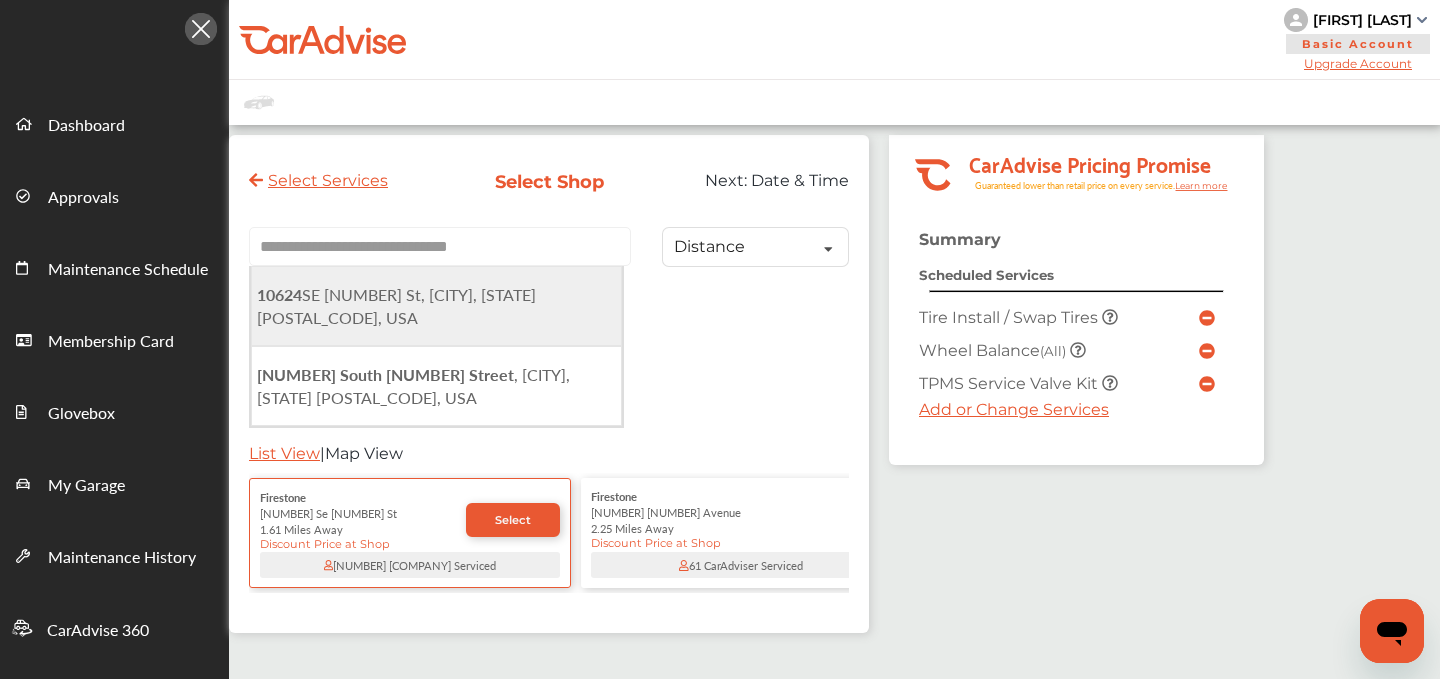 click on "[NUMBER] SE [NUMBER] St, [CITY], [STATE] [POSTAL_CODE], USA" at bounding box center (396, 306) 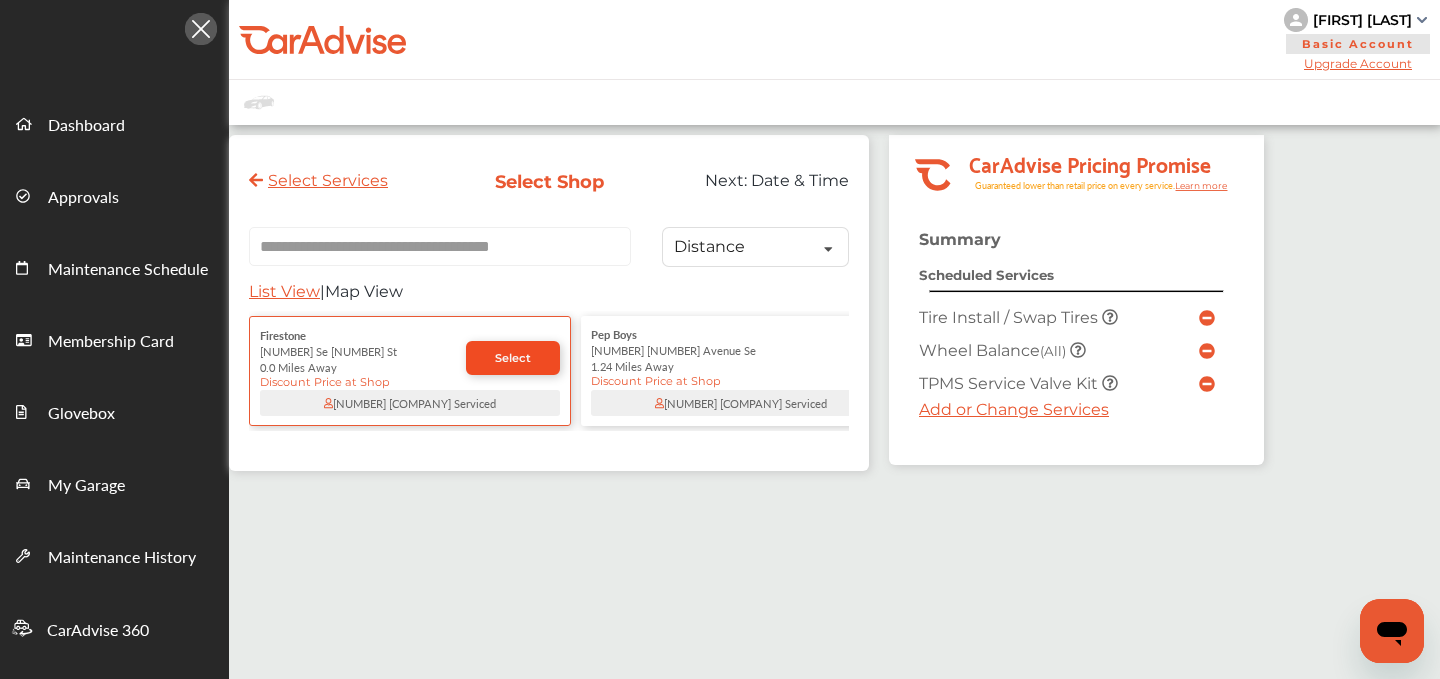 click on "Select" at bounding box center (513, 358) 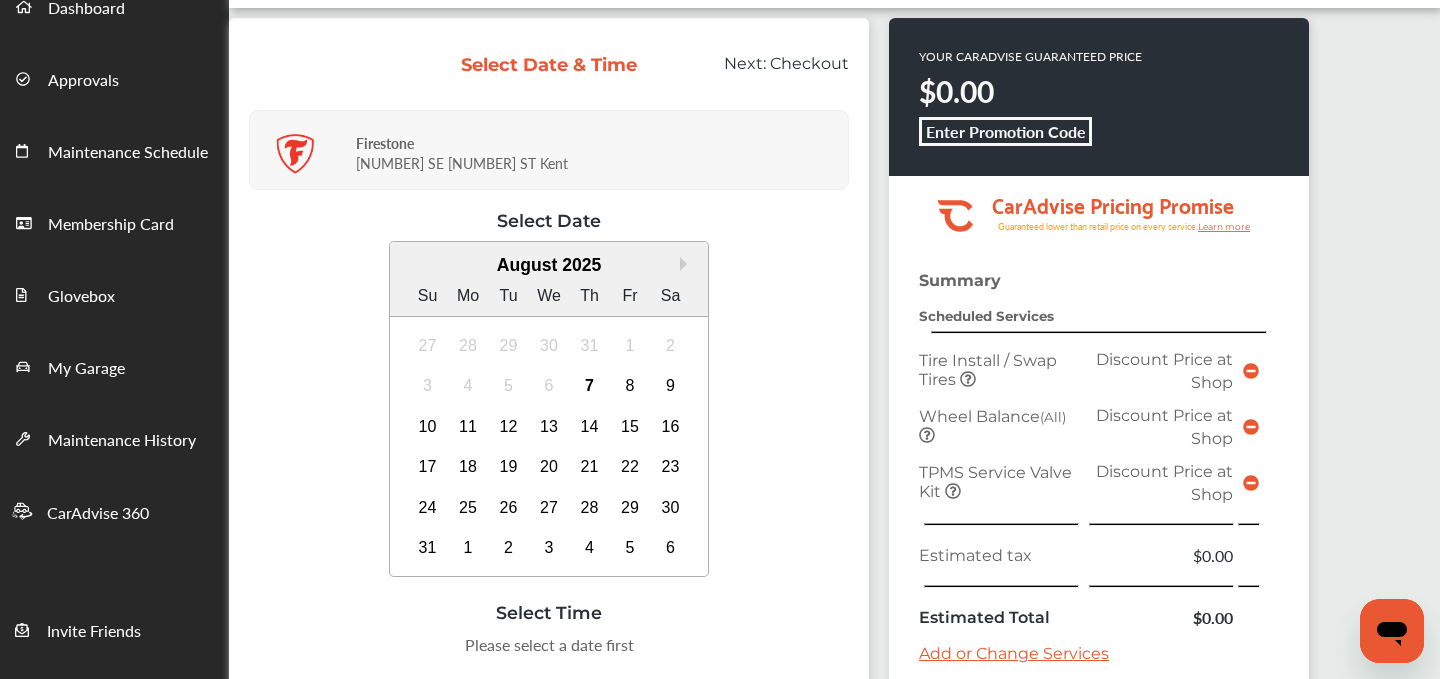 scroll, scrollTop: 127, scrollLeft: 0, axis: vertical 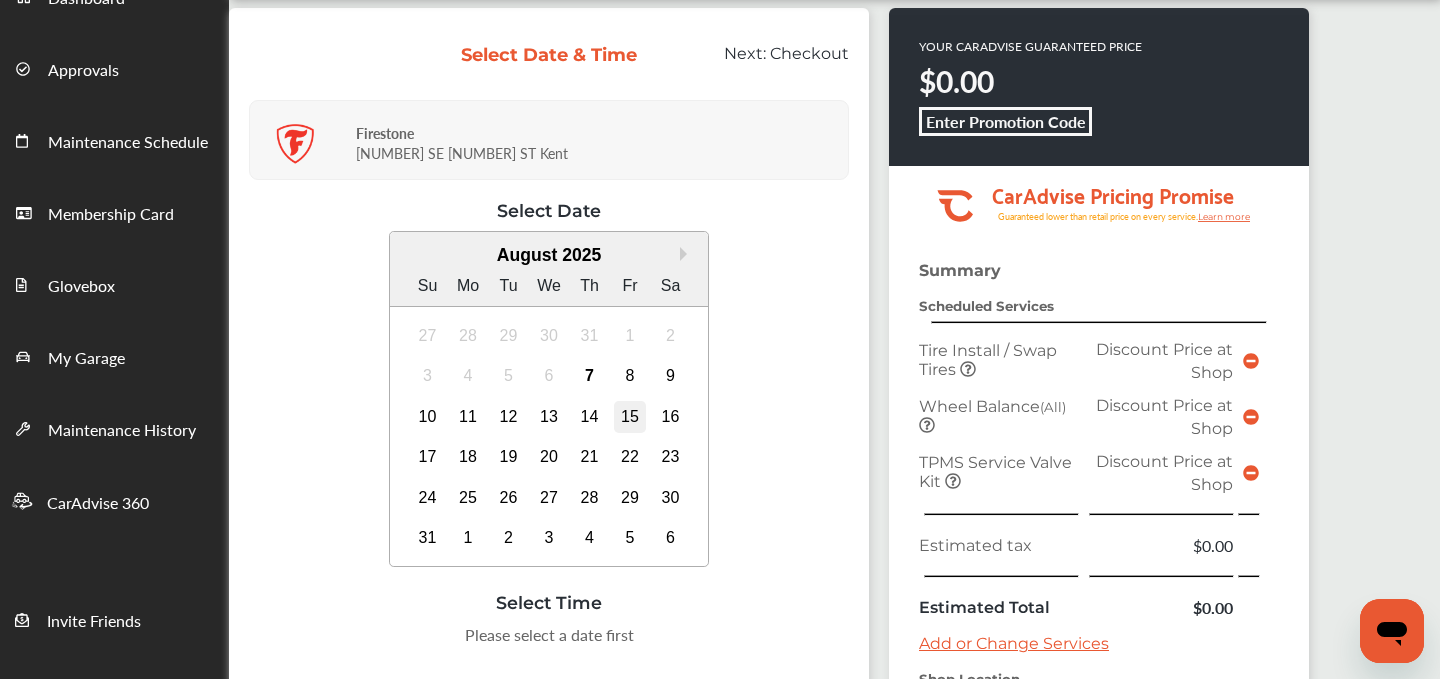 click on "15" at bounding box center [630, 417] 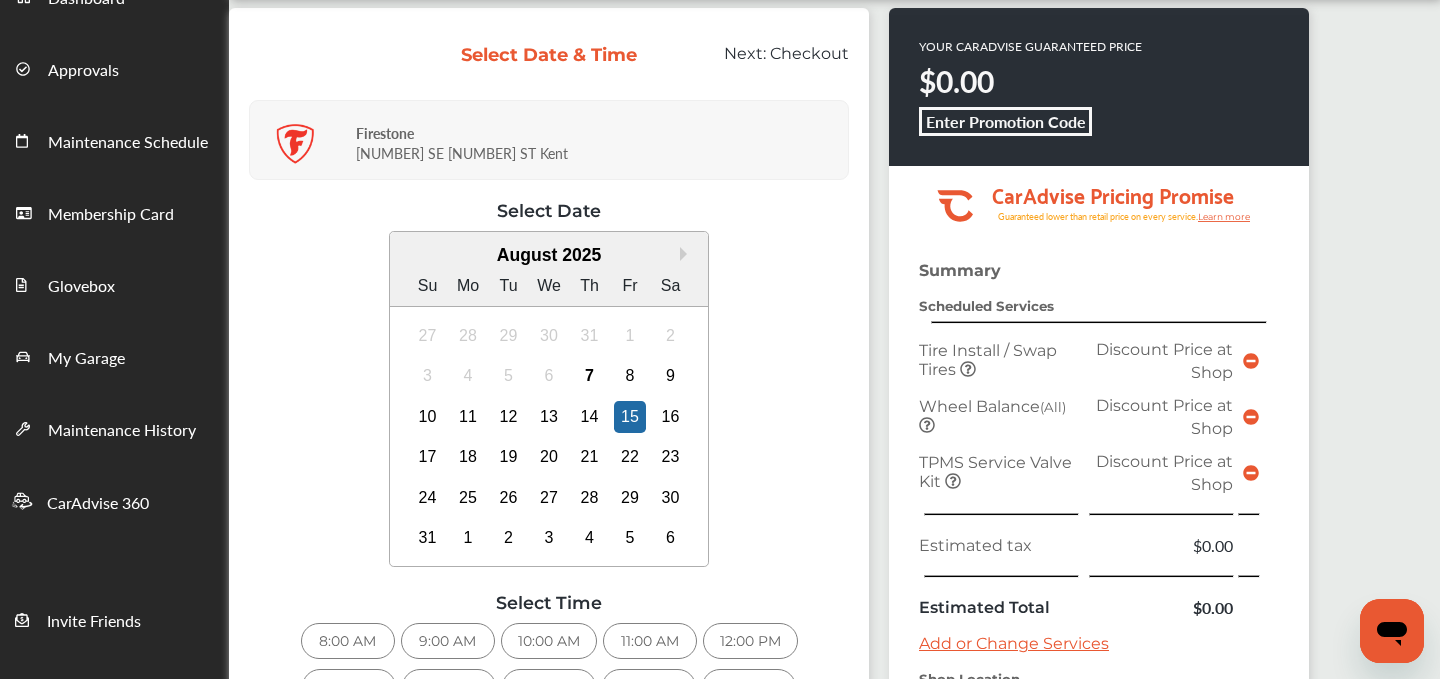 click on "8:00 AM" at bounding box center (348, 641) 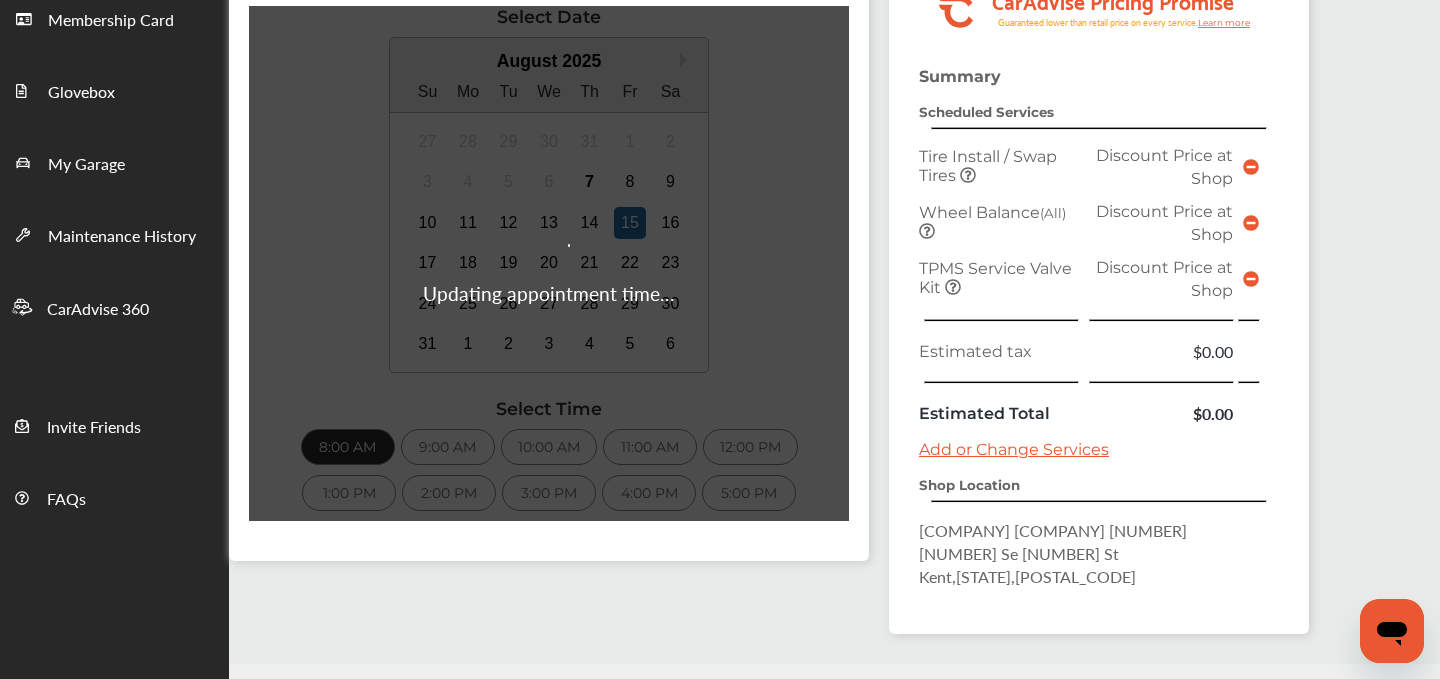 scroll, scrollTop: 376, scrollLeft: 0, axis: vertical 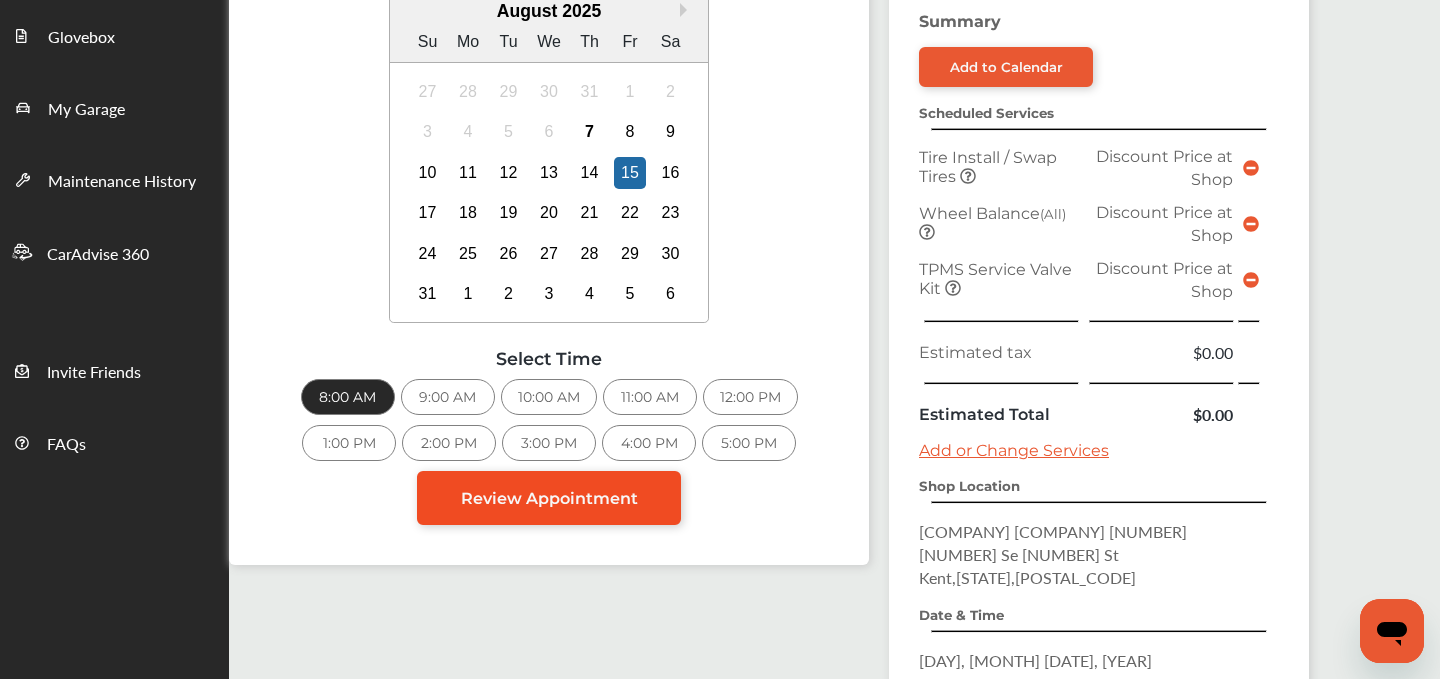 click on "Review Appointment" at bounding box center [549, 498] 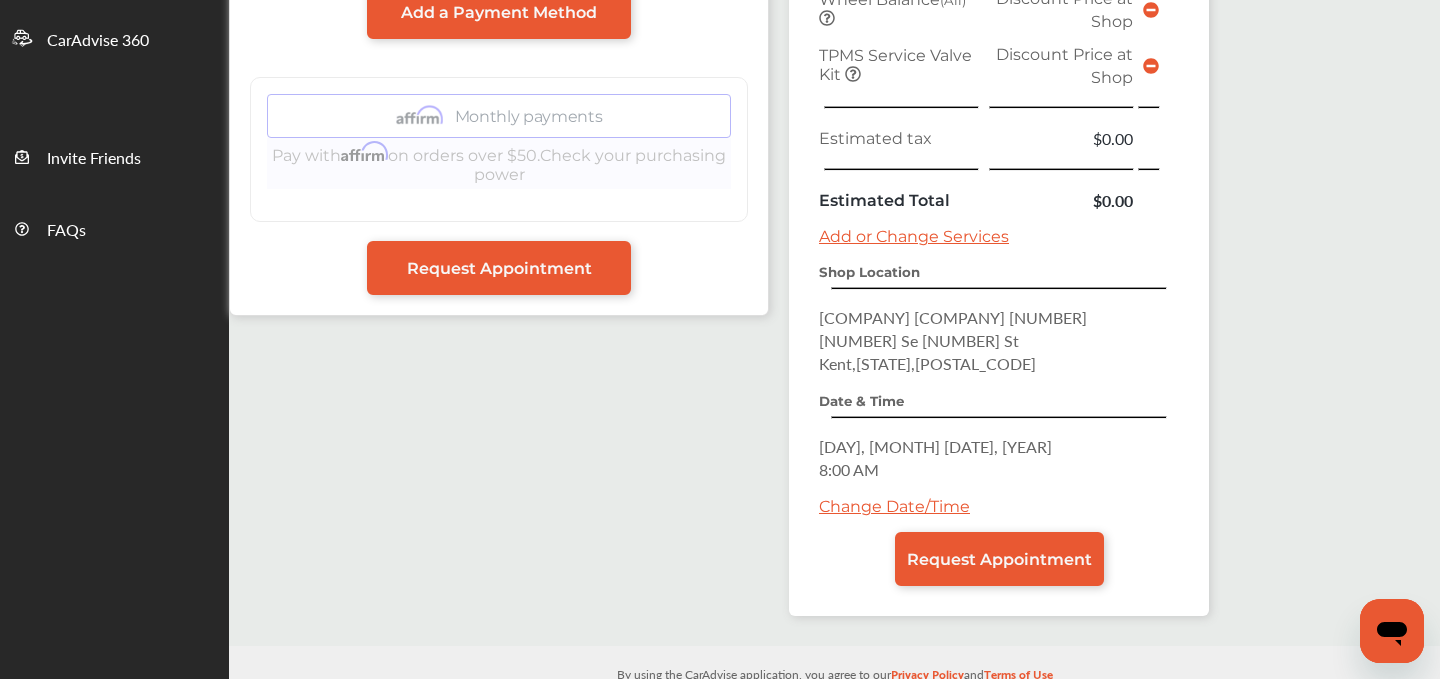 scroll, scrollTop: 629, scrollLeft: 0, axis: vertical 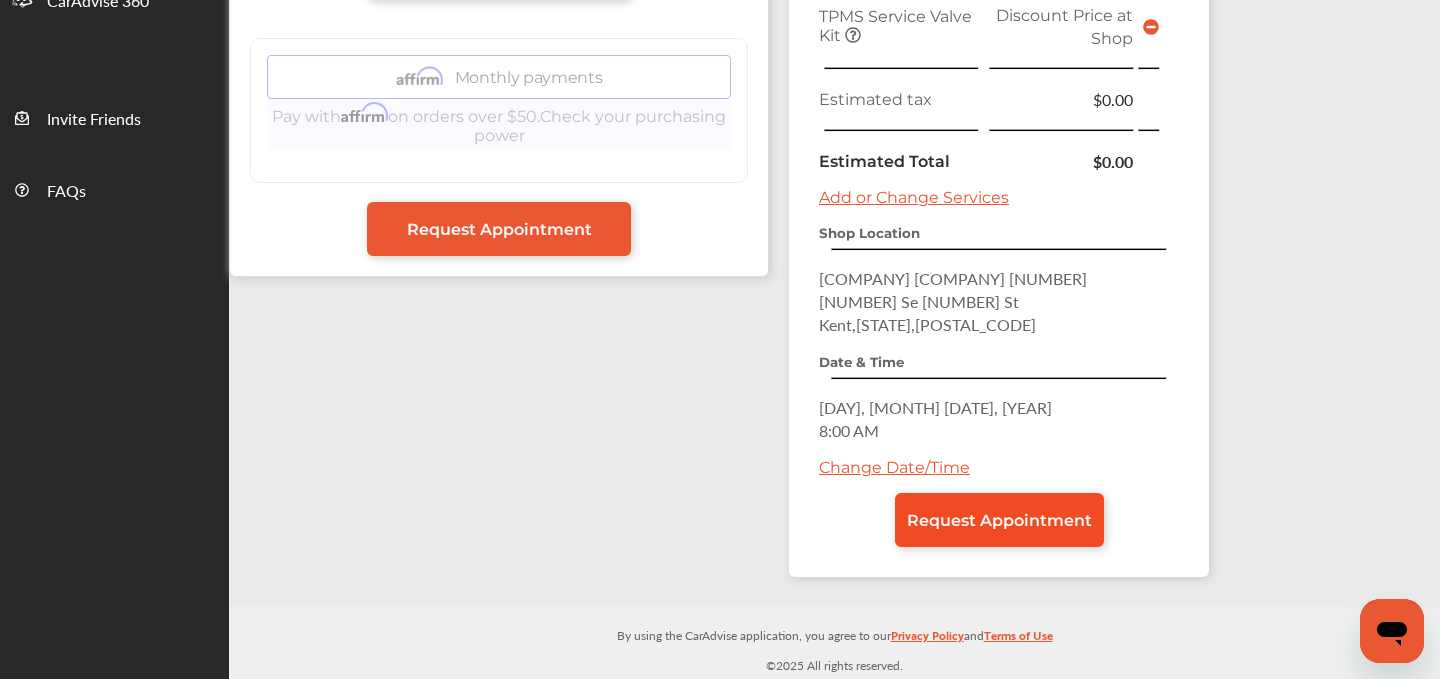 click on "Request Appointment" at bounding box center [999, 520] 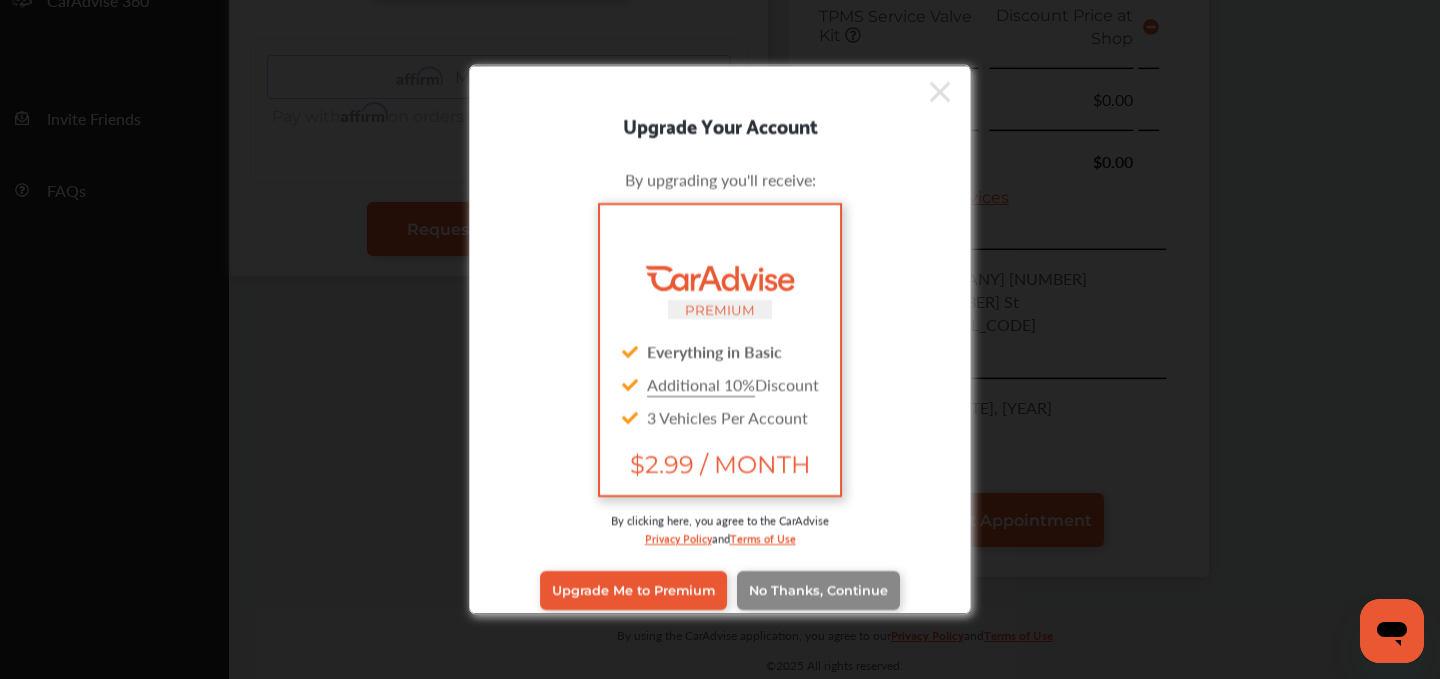click on "No Thanks, Continue" at bounding box center [818, 590] 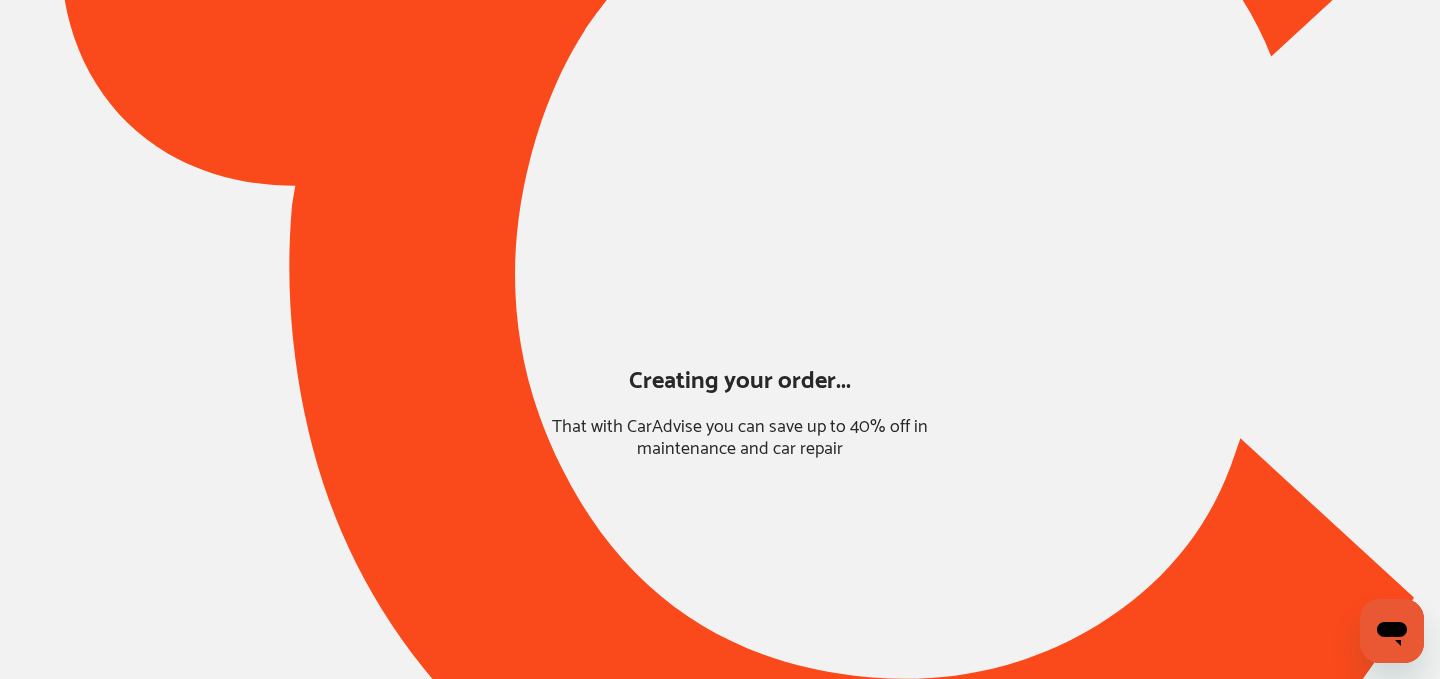scroll, scrollTop: 174, scrollLeft: 0, axis: vertical 